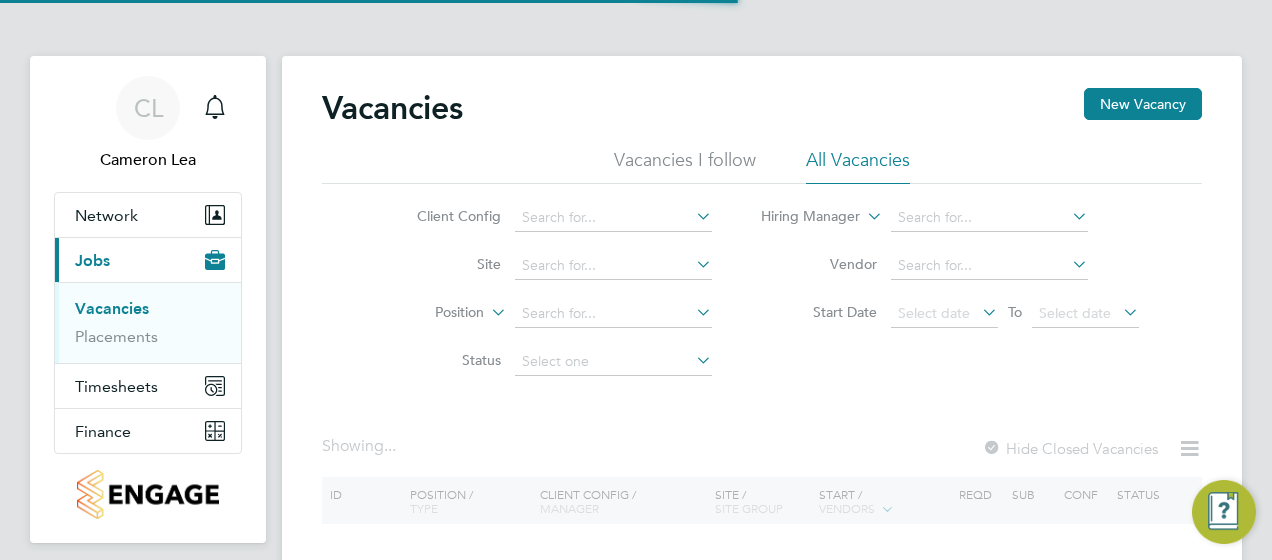 scroll, scrollTop: 0, scrollLeft: 0, axis: both 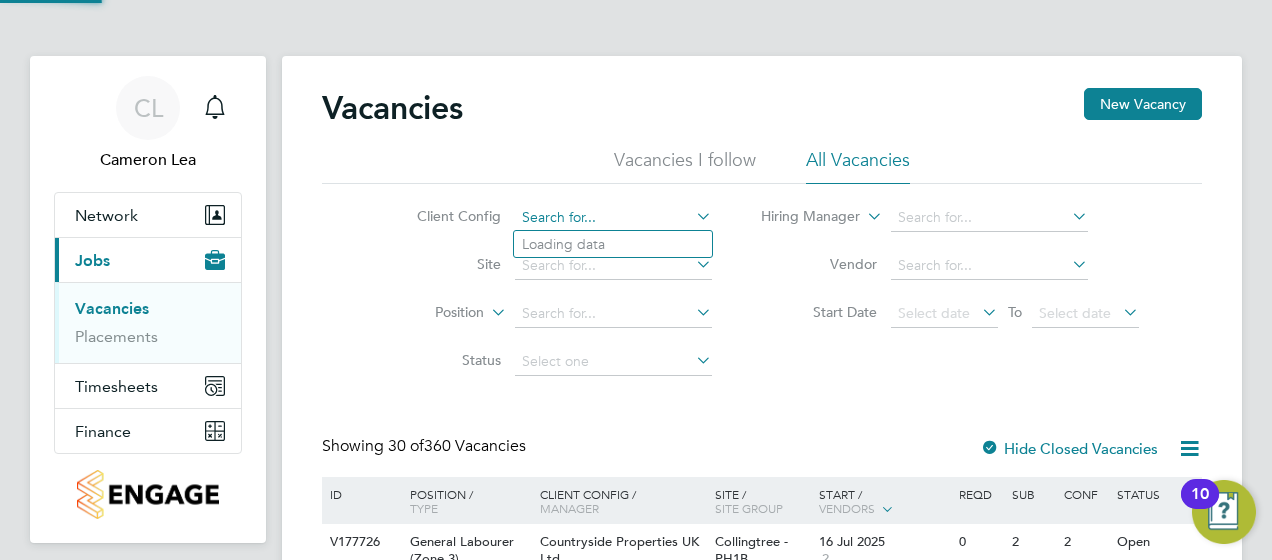 click 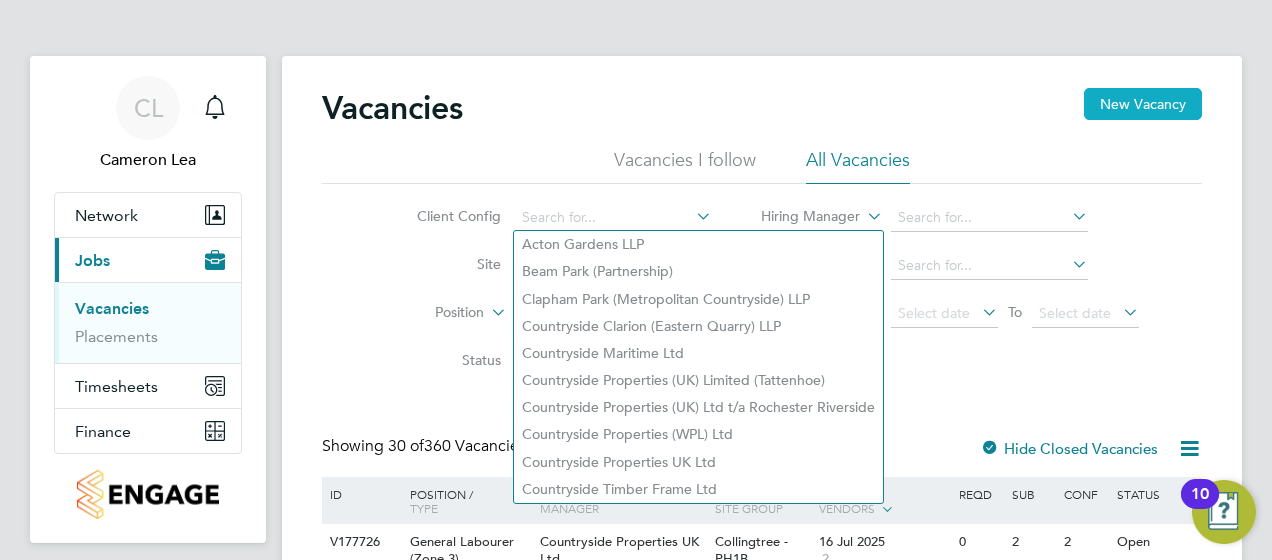 click on "New Vacancy" 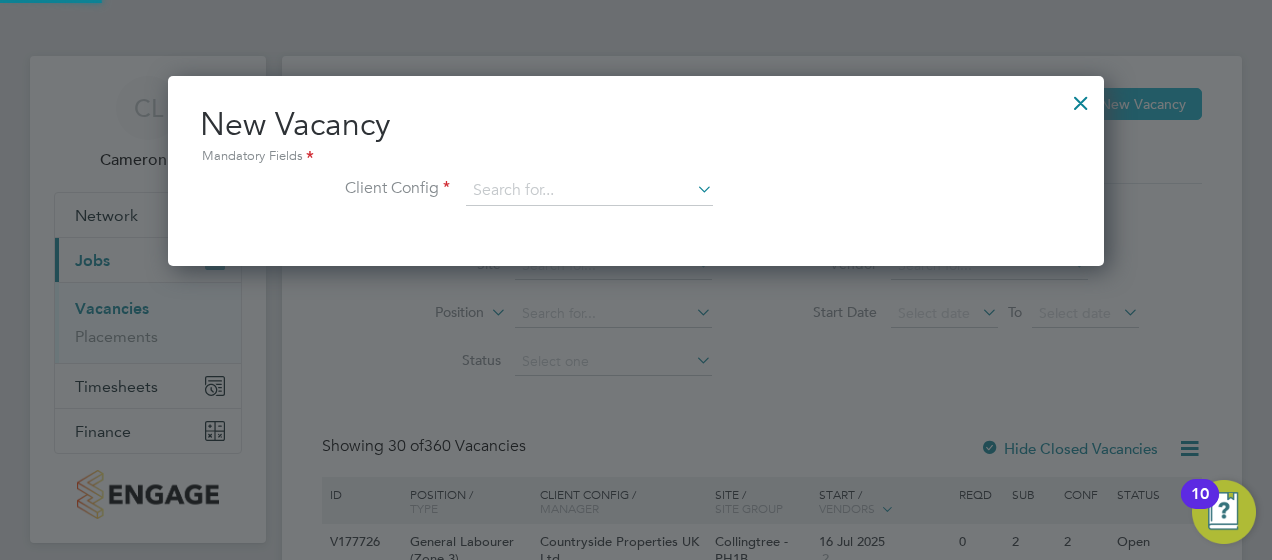 scroll, scrollTop: 10, scrollLeft: 10, axis: both 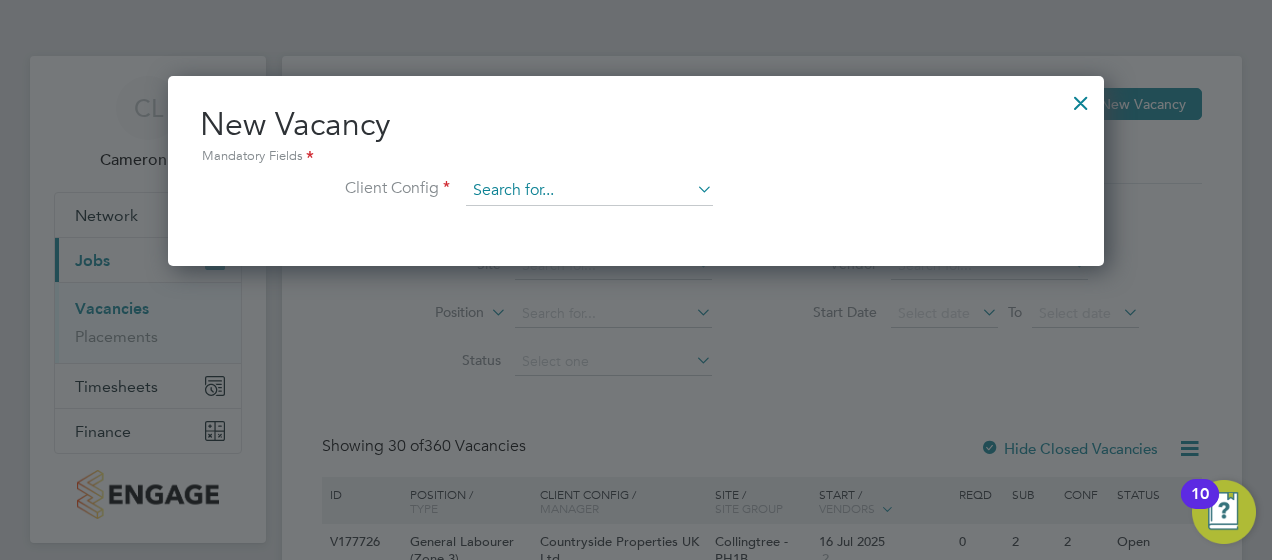 click on "Vacancies New Vacancy Vacancies I follow All Vacancies Client Config     Site     Position     Status   Hiring Manager     Vendor   Start Date
Select date
To
Select date
Showing   30 of  360 Vacancies Hide Closed Vacancies ID  Position / Type   Client Config / Manager Site / Site Group Start / Vendors   Reqd Sub Conf Status V177726 General Labourer (Zone 3)   Temporary Countryside Properties UK Ltd   Charlie Regan Collingtree - PH1B   SOUTH CENTRAL MIDLANDS 16 Jul 2025 2 0 2 2 Open V177214 General Labourer (Zone 1)   Temporary Beam Park (Partnership)   Kevin Schofield Beam Park Phase 6   EAST LONDON 15 Jul 2025 1 1 0 0 Open V177191 Traffic Marshall (CPCS) (Zone 3)   Temporary Countryside Properties UK Ltd   David O'Farrell Norwood Farm (Western Gate)   SOUTH CENTRAL MIDLANDS 14 Jul 2025 2 1 0 0 Open V177838 Production Operative (Fusion)   Temporary Countryside Properties (WPL) Ltd   Fidel Hill Vistry Works Leicester   VISTRY WORKS 14 Jul 2025 2 3 3 3 Open V176848 Site Manager       2" 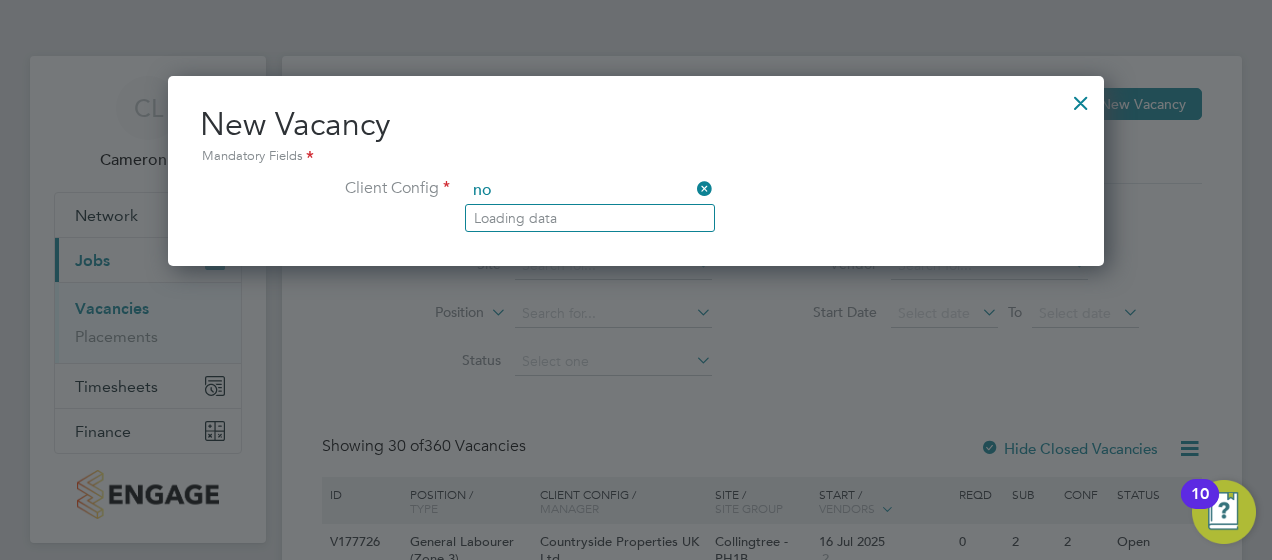 type on "n" 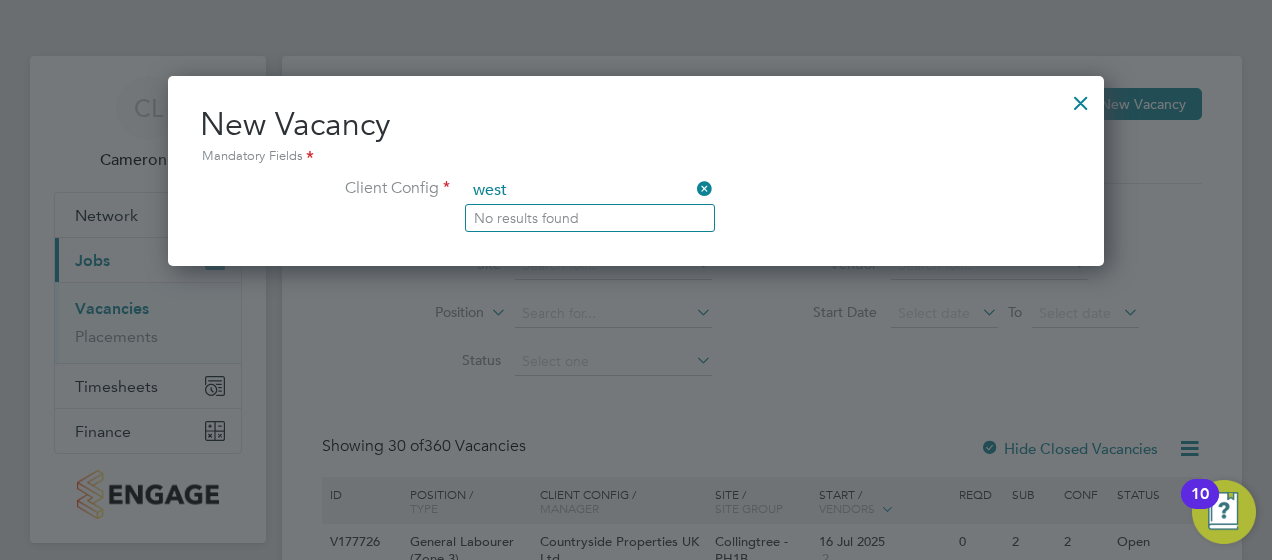 drag, startPoint x: 434, startPoint y: 201, endPoint x: 376, endPoint y: 200, distance: 58.00862 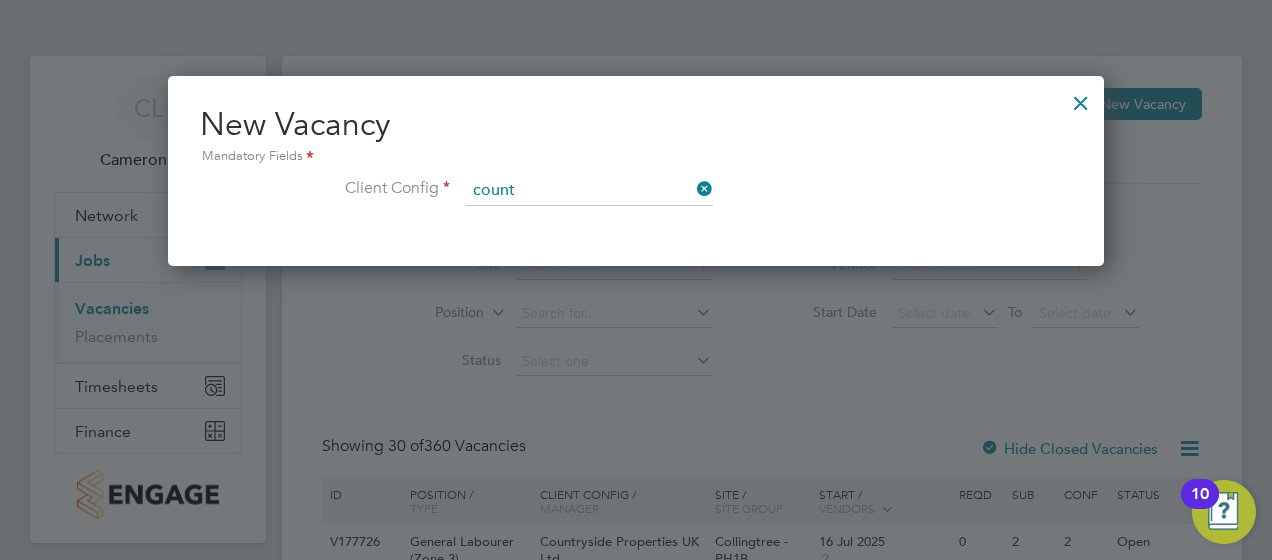 click on "Count ryside Properties UK Ltd" 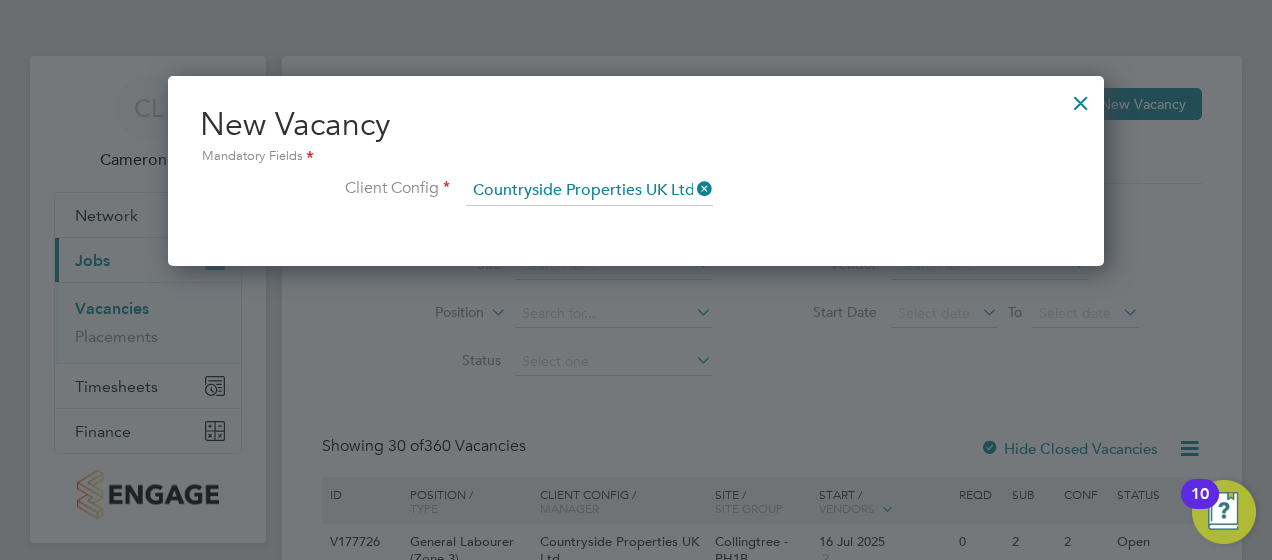 scroll, scrollTop: 10, scrollLeft: 10, axis: both 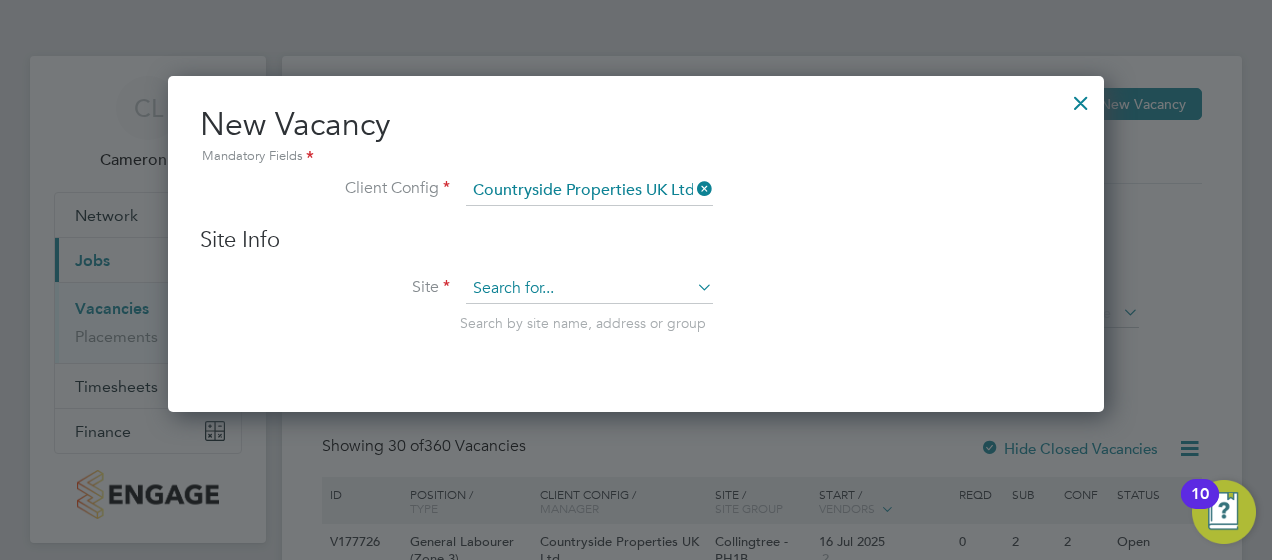 click at bounding box center [589, 289] 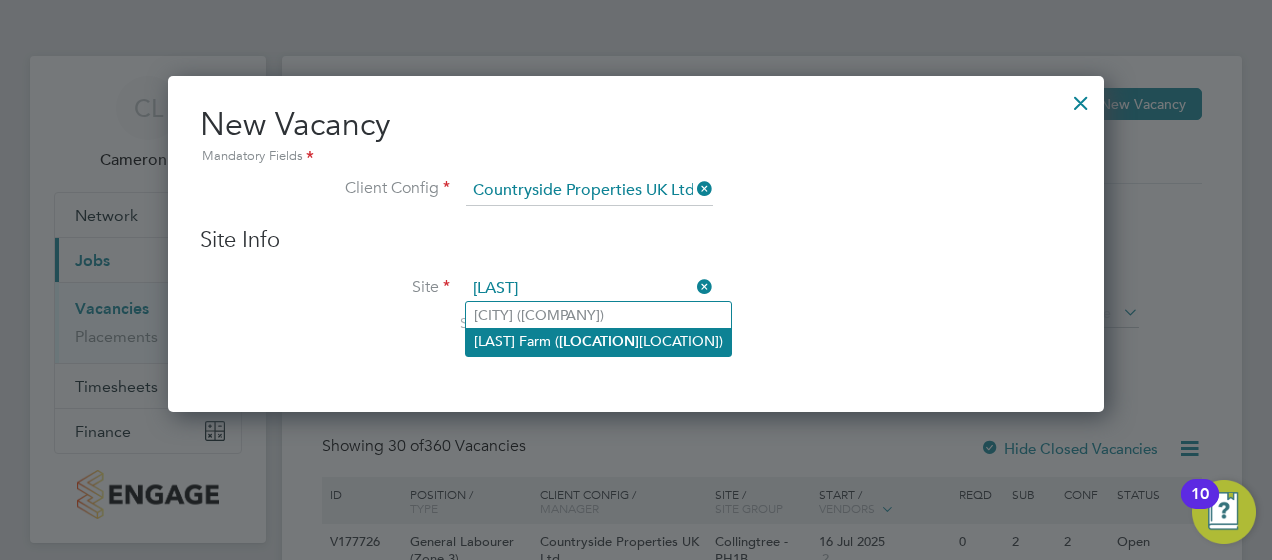click on "[LAST] Farm ([LOCATION] [LOCATION])" 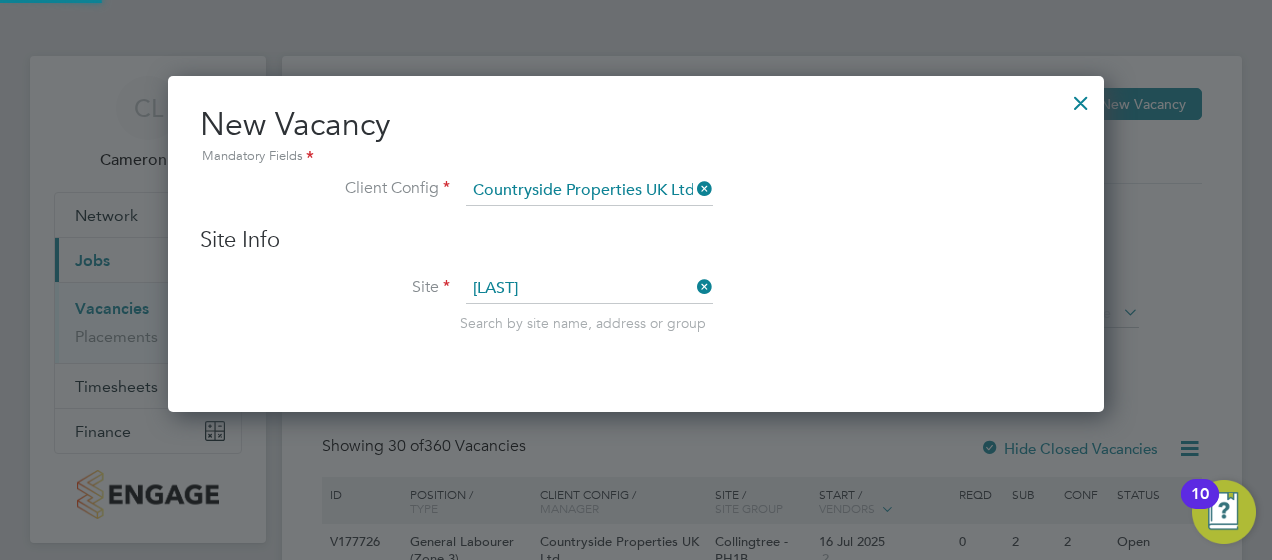 type on "Norwood Farm (Western Gate)" 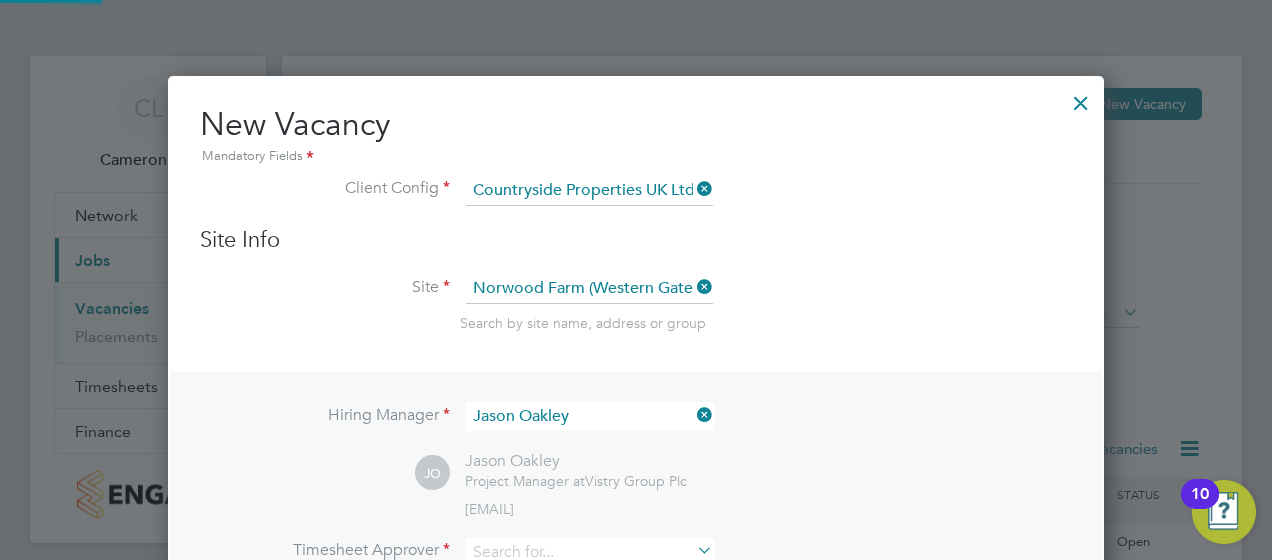 scroll, scrollTop: 10, scrollLeft: 10, axis: both 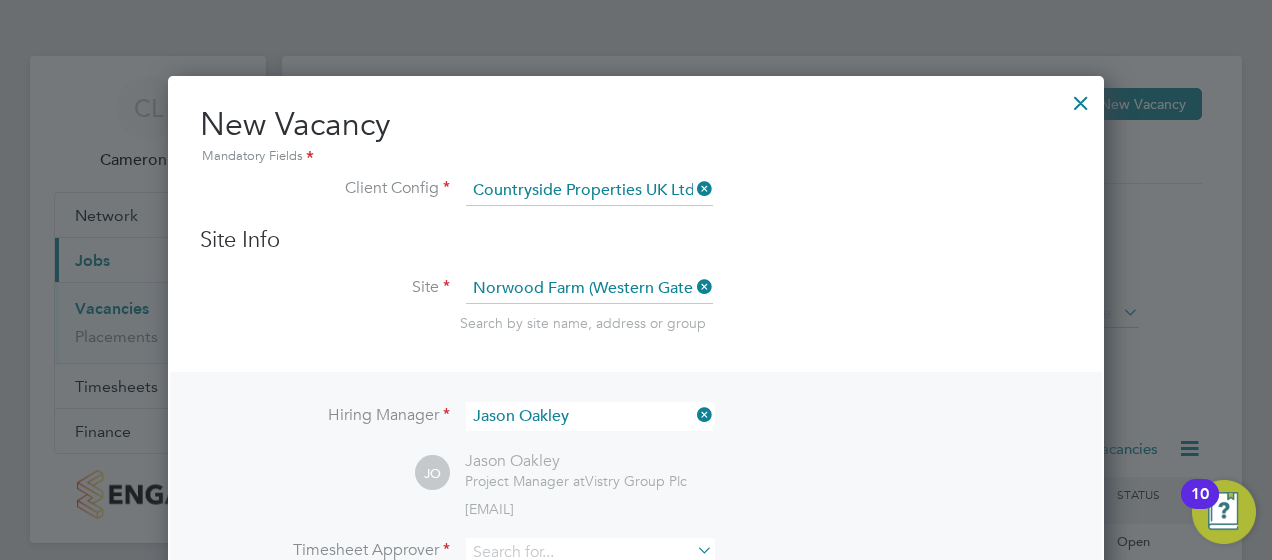 click at bounding box center (693, 415) 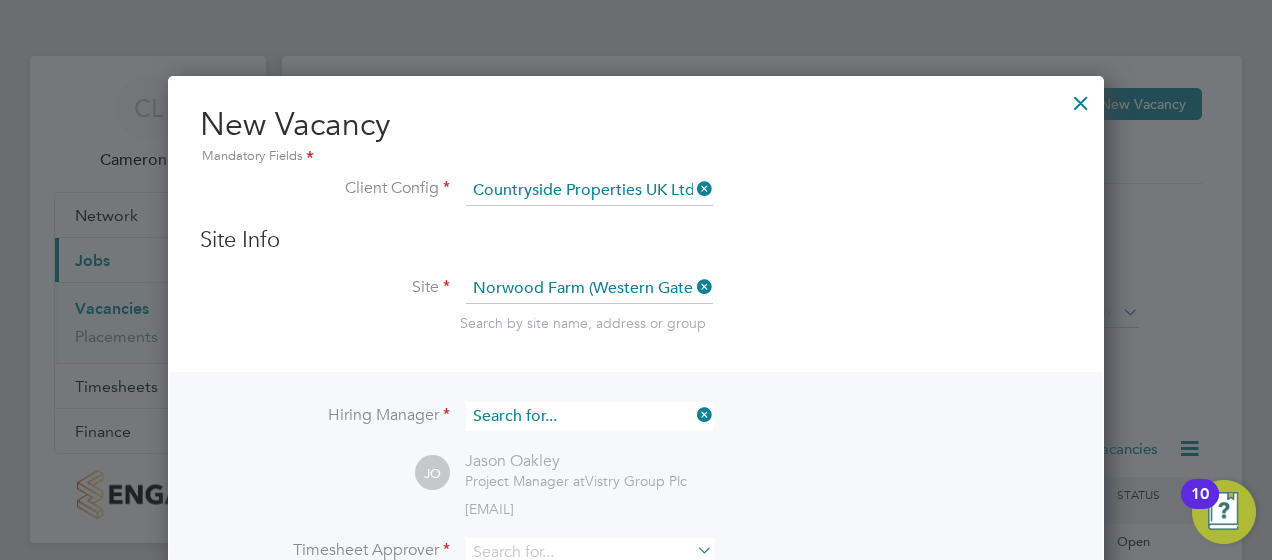 scroll, scrollTop: 744, scrollLeft: 936, axis: both 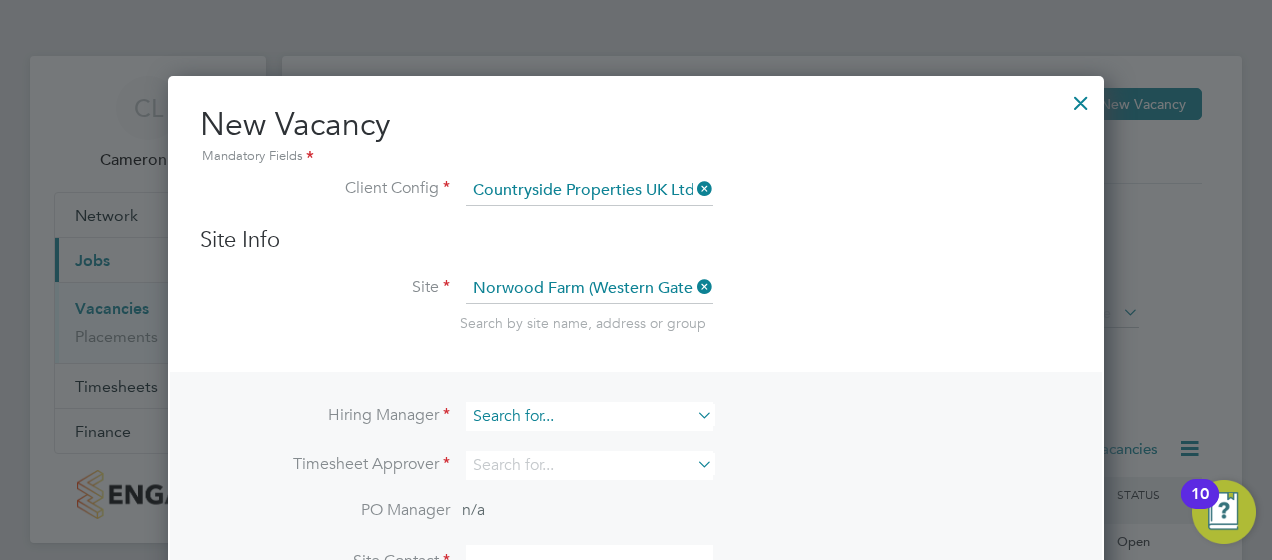 click at bounding box center [589, 416] 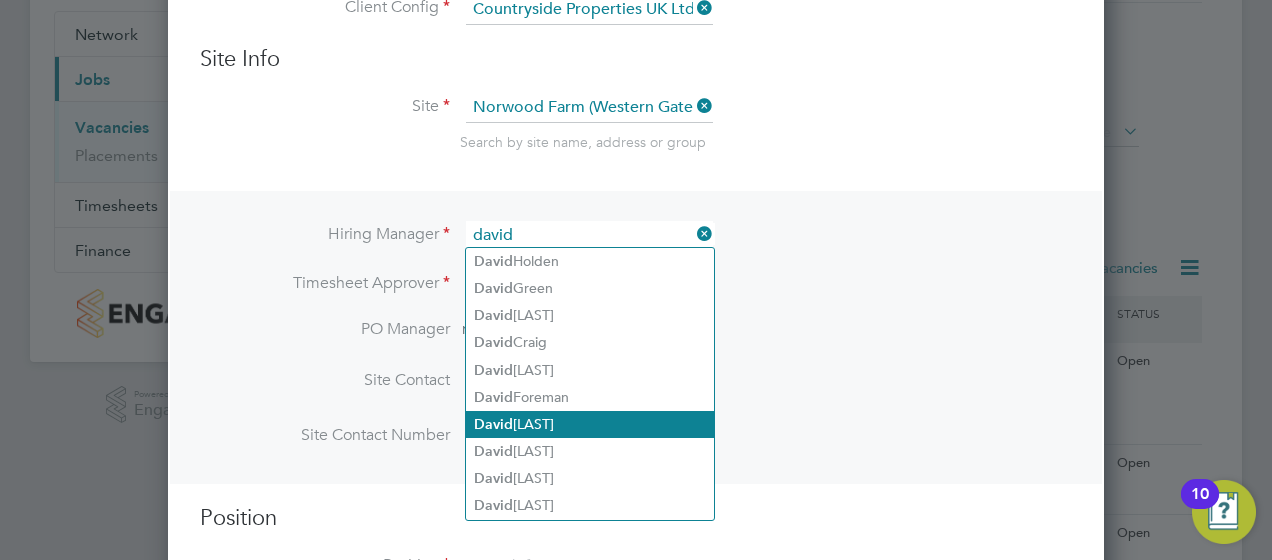 scroll, scrollTop: 200, scrollLeft: 0, axis: vertical 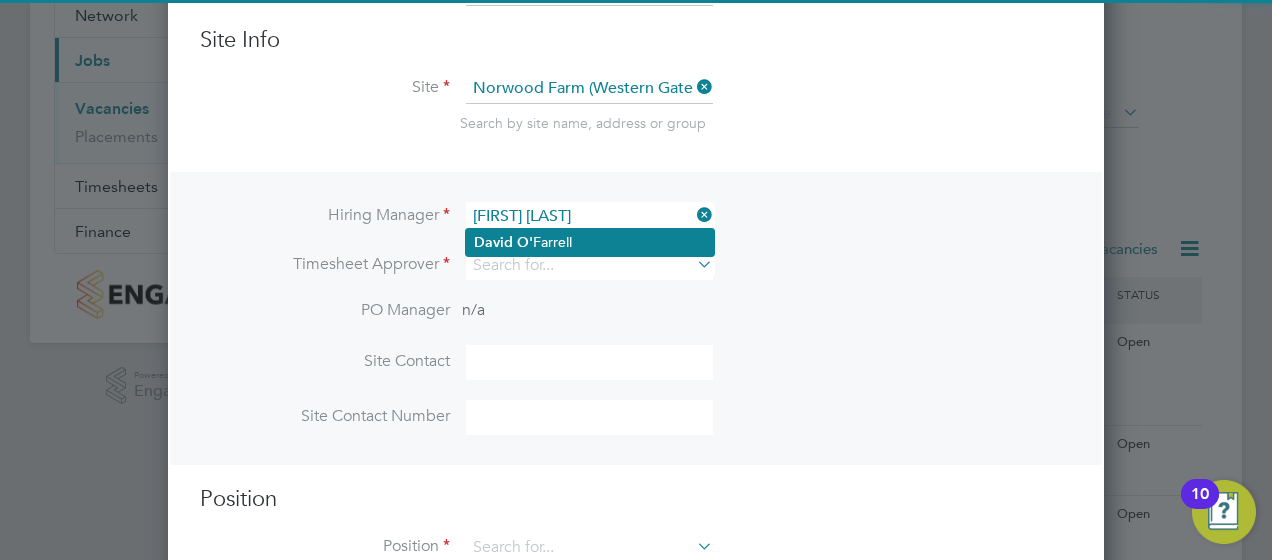 click on "[FIRST] [LAST]" 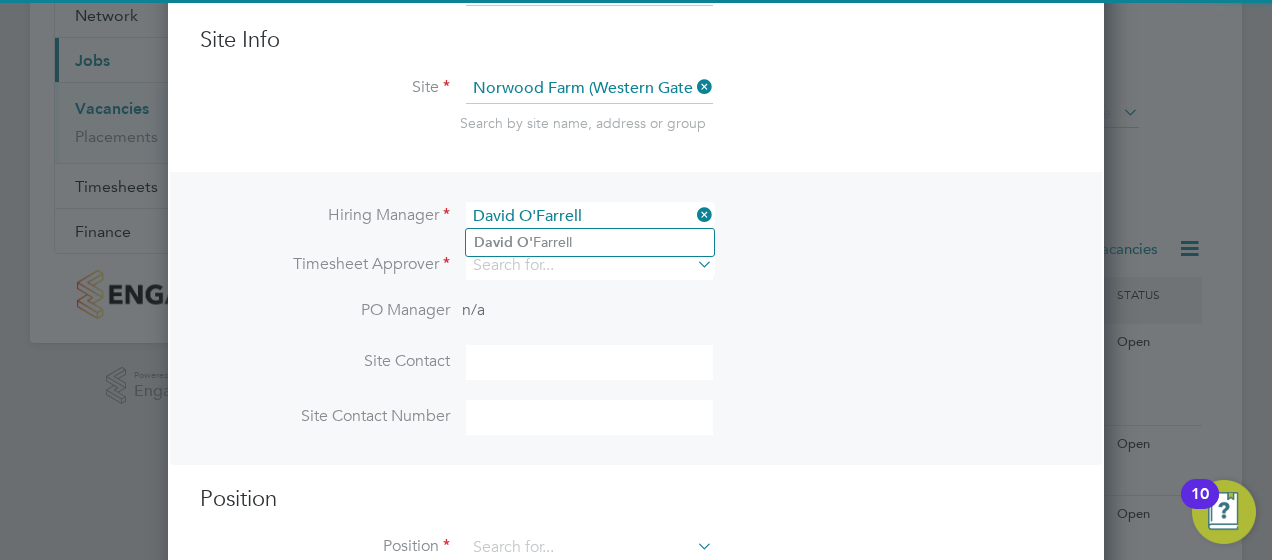 scroll, scrollTop: 10, scrollLeft: 10, axis: both 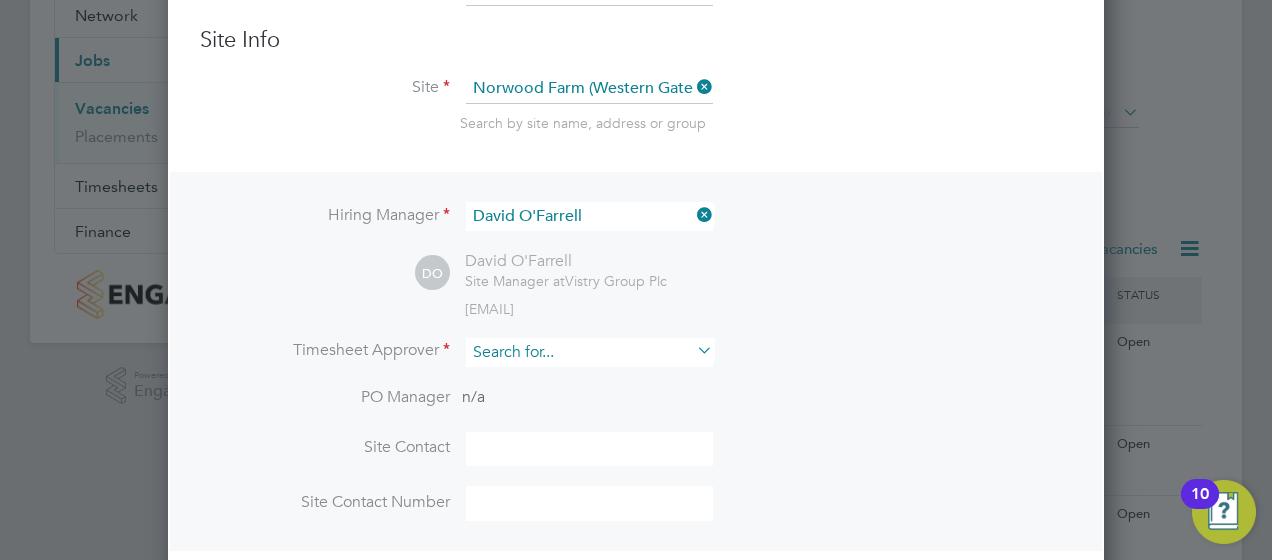 click at bounding box center (589, 352) 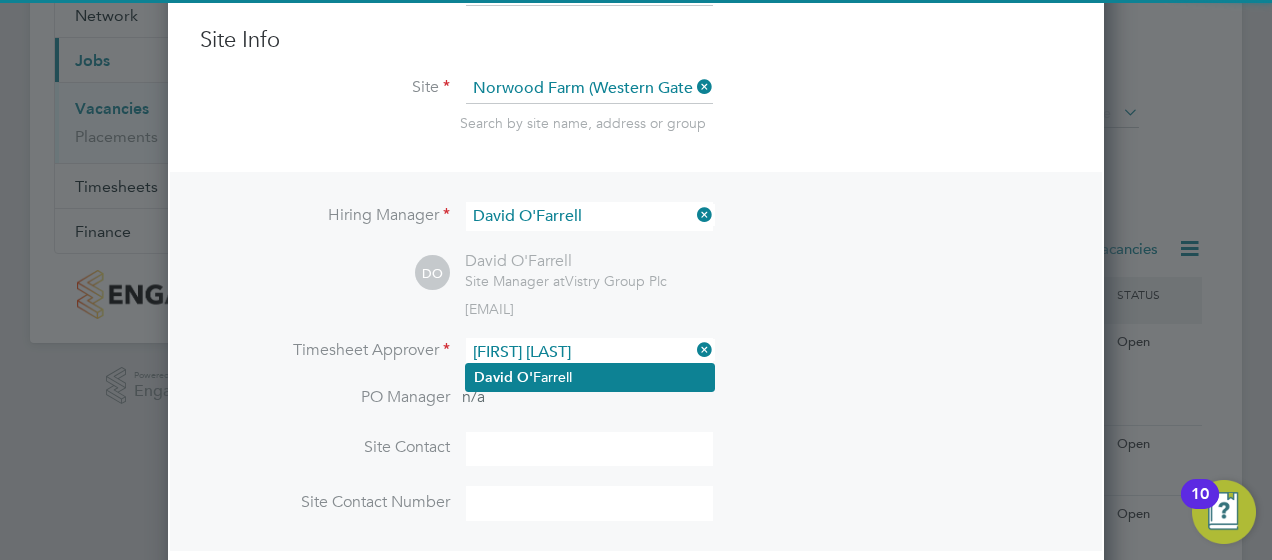 drag, startPoint x: 564, startPoint y: 364, endPoint x: 592, endPoint y: 378, distance: 31.304953 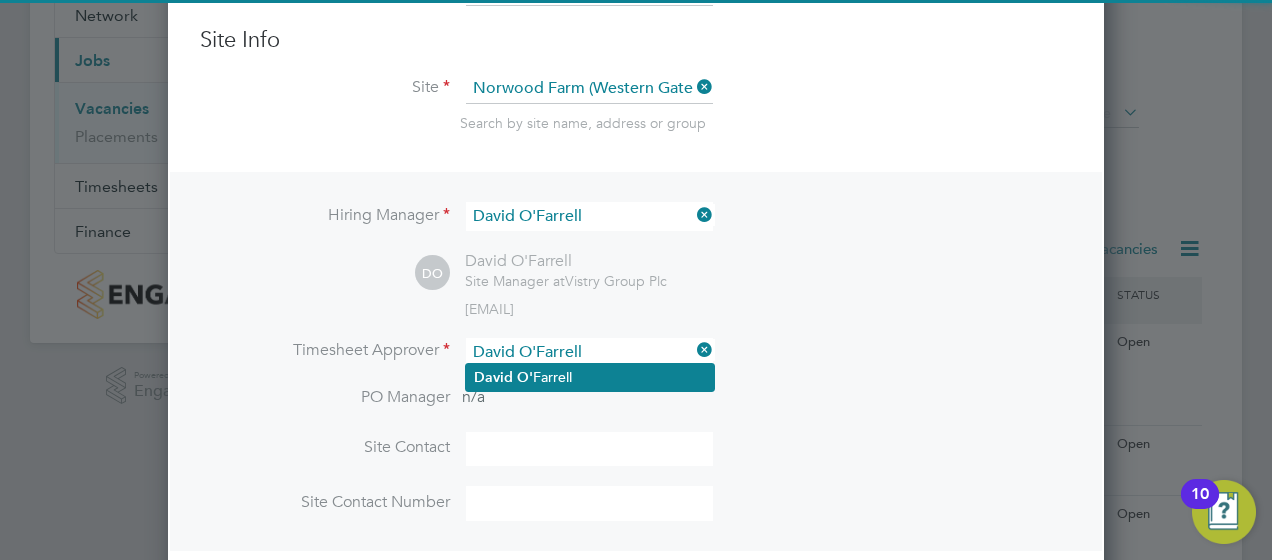 scroll, scrollTop: 10, scrollLeft: 10, axis: both 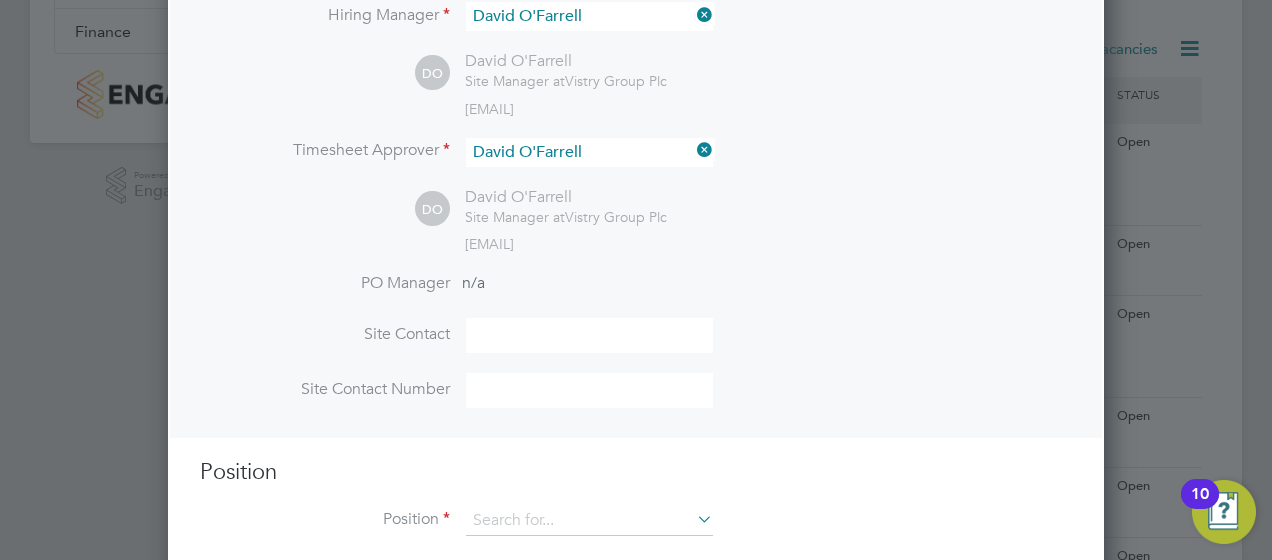 click at bounding box center (589, 335) 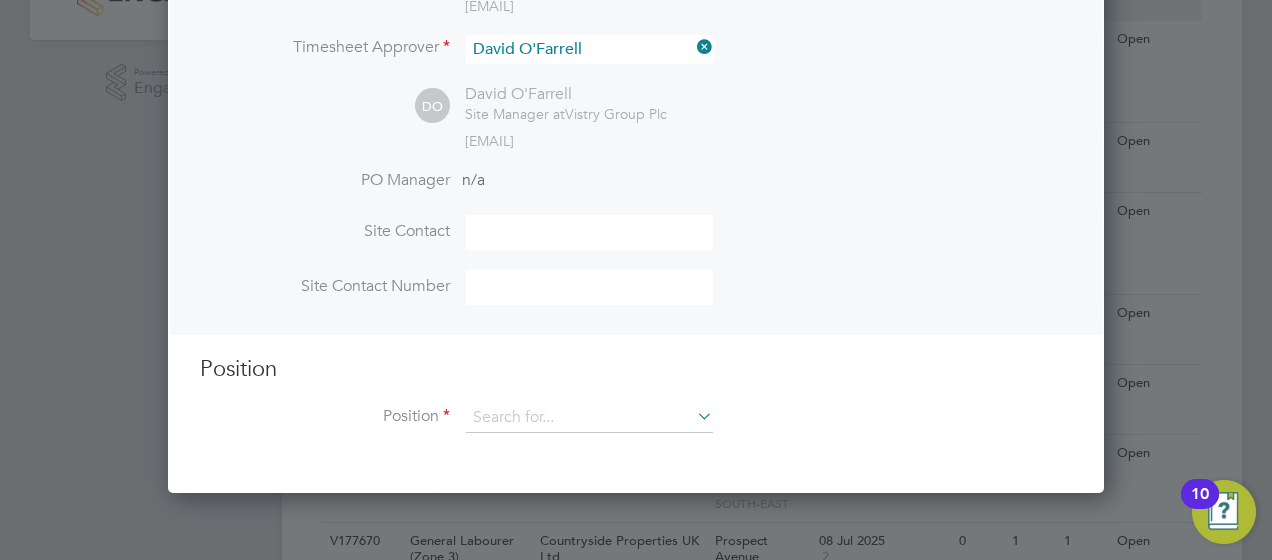 scroll, scrollTop: 600, scrollLeft: 0, axis: vertical 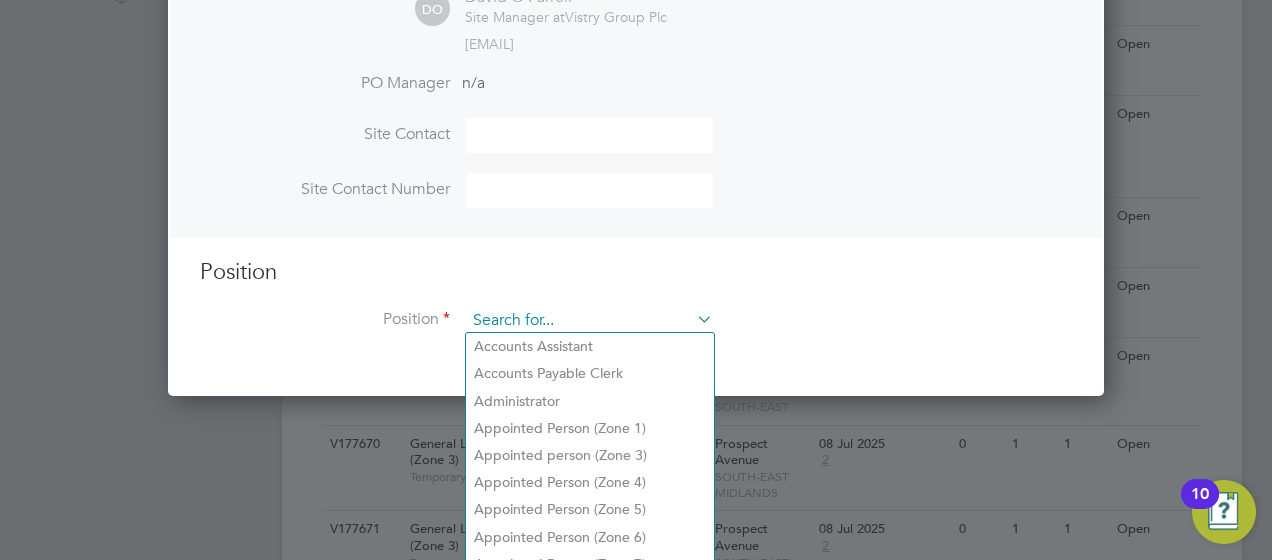 click at bounding box center [589, 321] 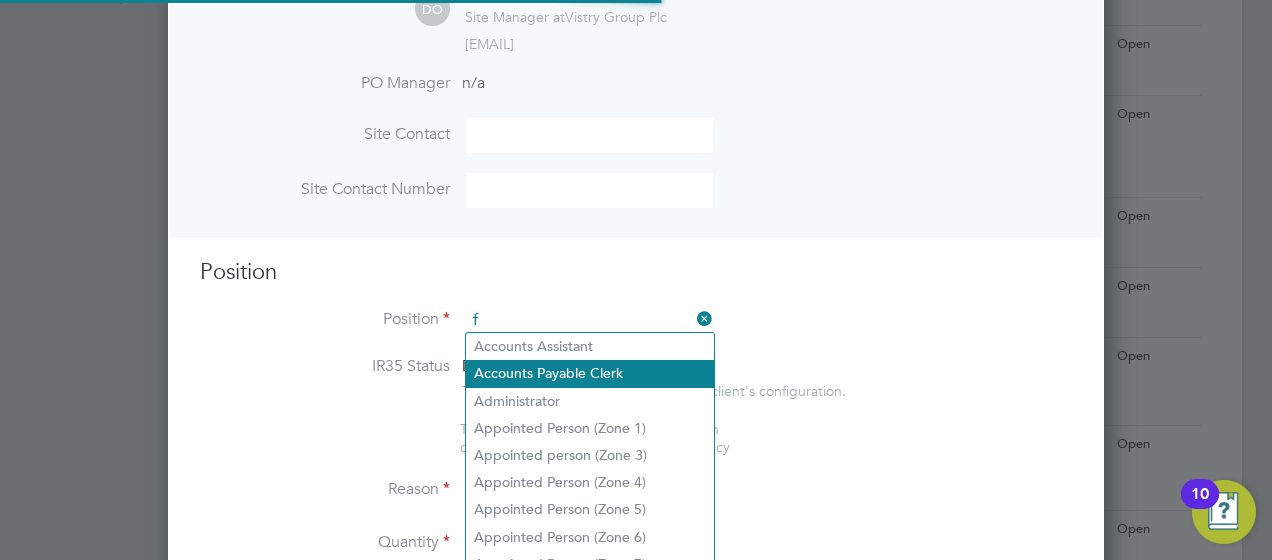 scroll, scrollTop: 10, scrollLeft: 10, axis: both 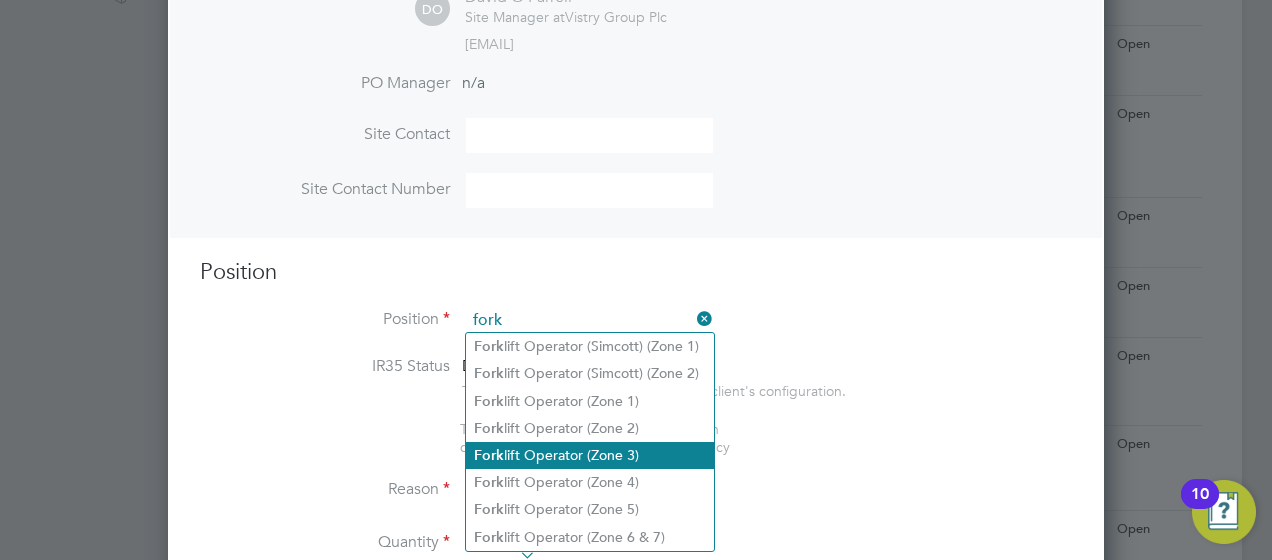 click on "Fork lift Operator (Zone 3)" 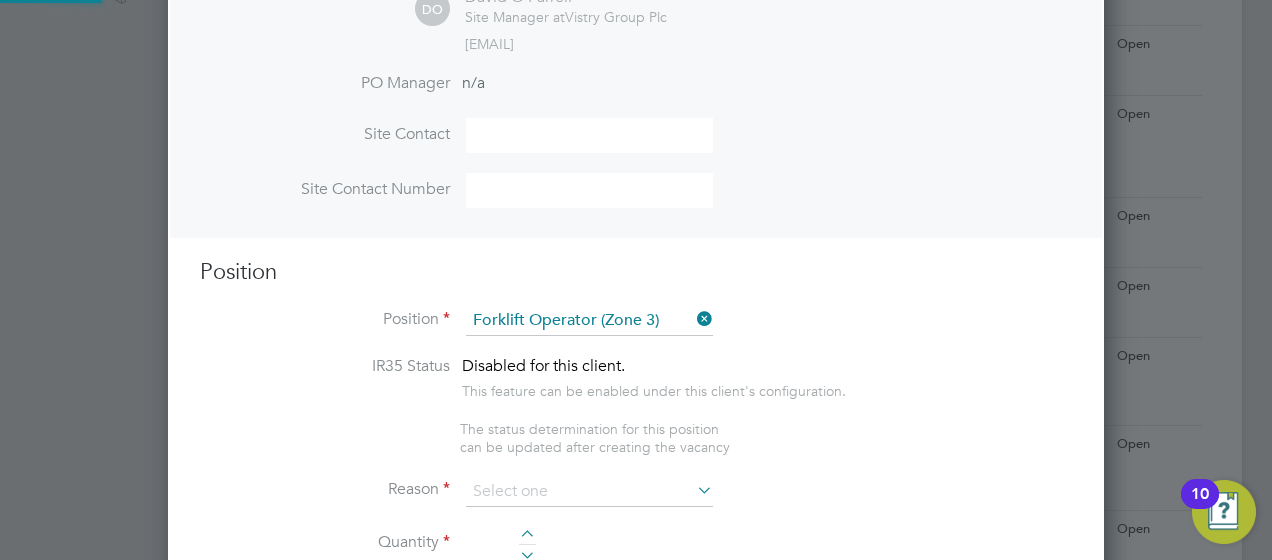 type on "•	 Operate construction machinery
•	Delivering large quantities of materials to trades based on site.
•	 Maintain job site safety
•	 Carry out daily health and safety checks
•	 Light labouring duties as and when requested to do so" 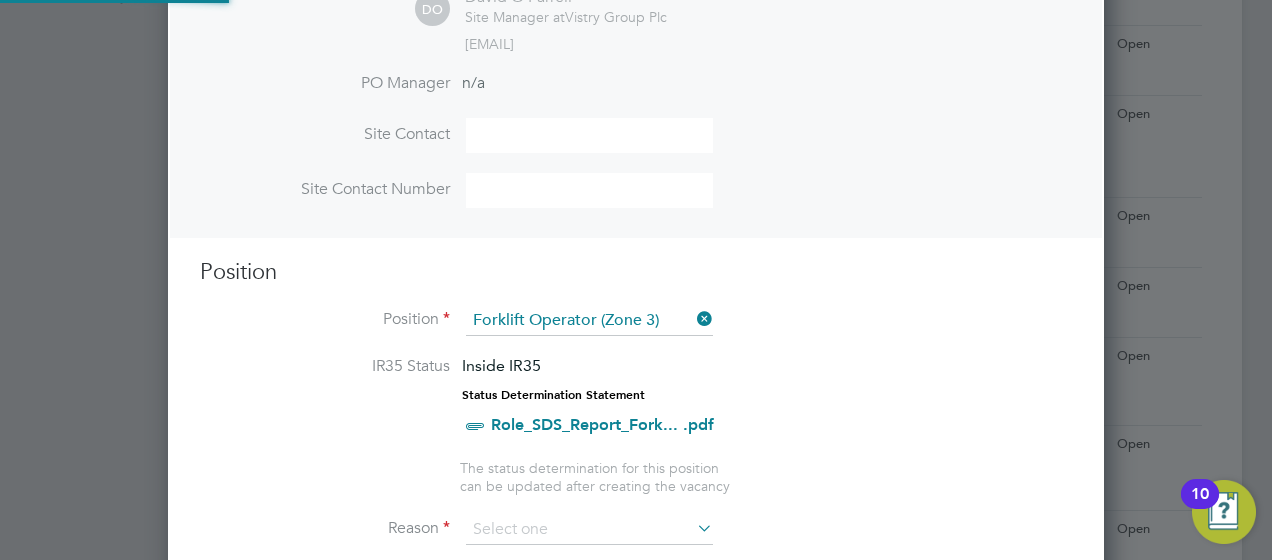 click on "Site Contact Number" at bounding box center [636, 200] 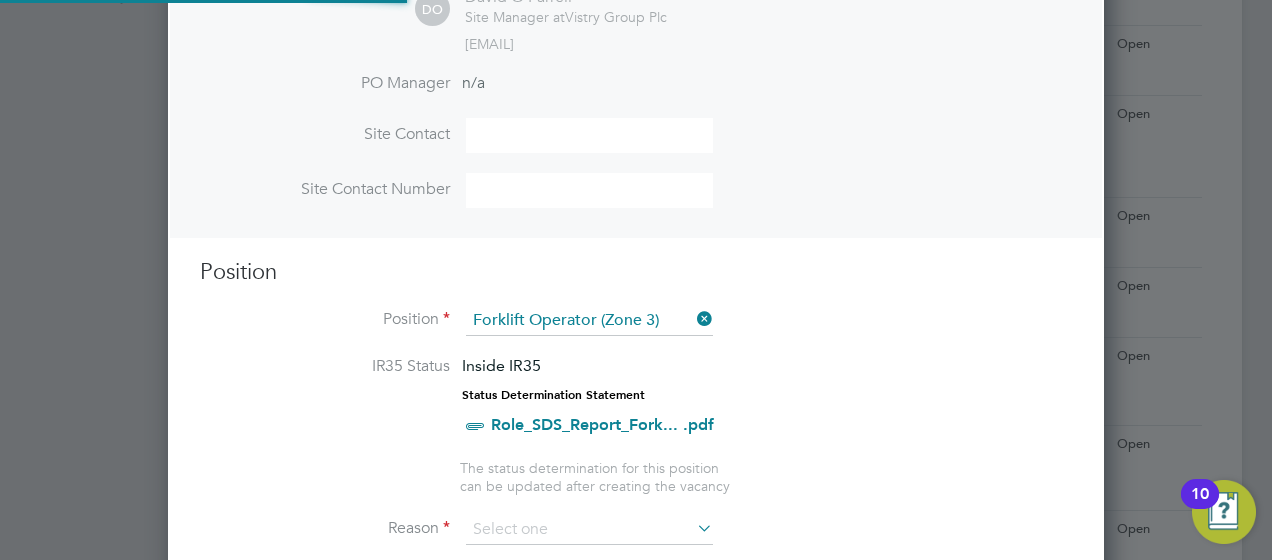 scroll, scrollTop: 10, scrollLeft: 10, axis: both 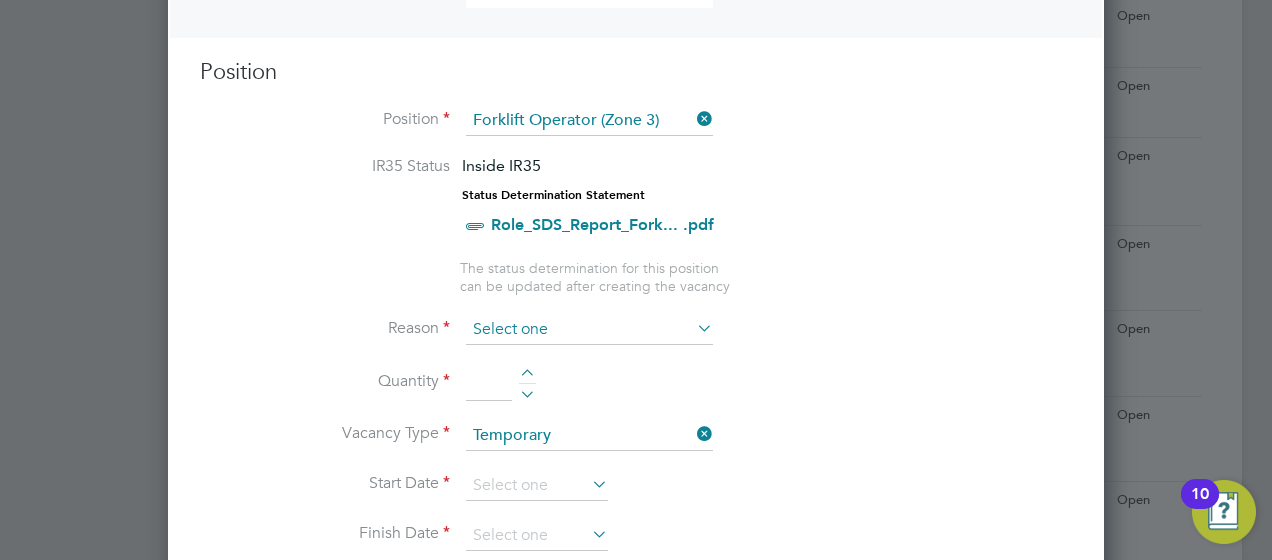 click at bounding box center [589, 330] 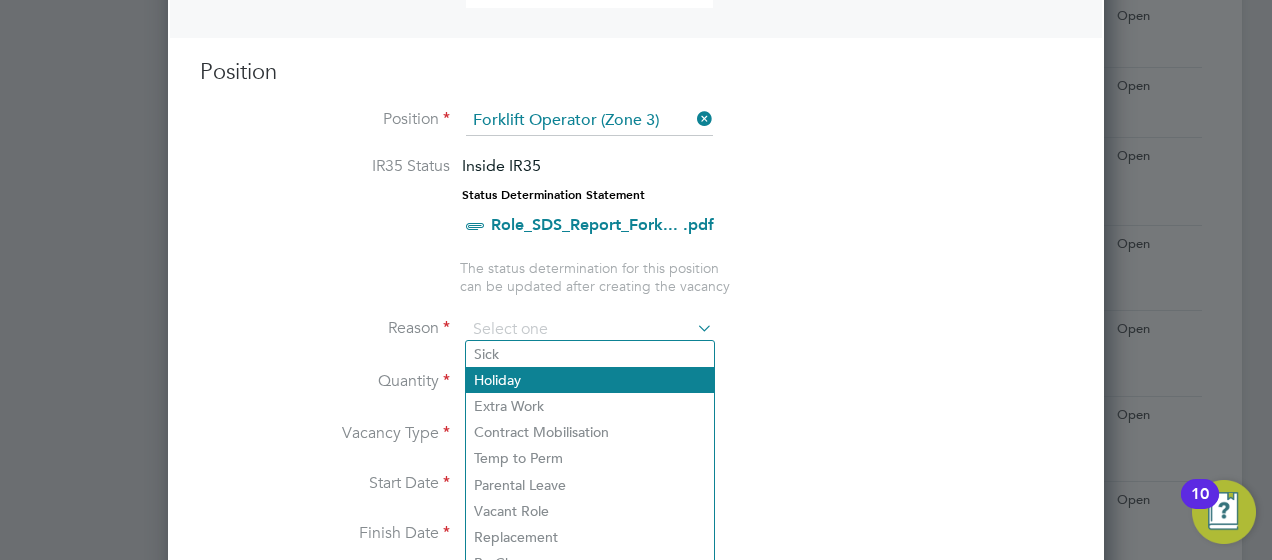 click on "Holiday" 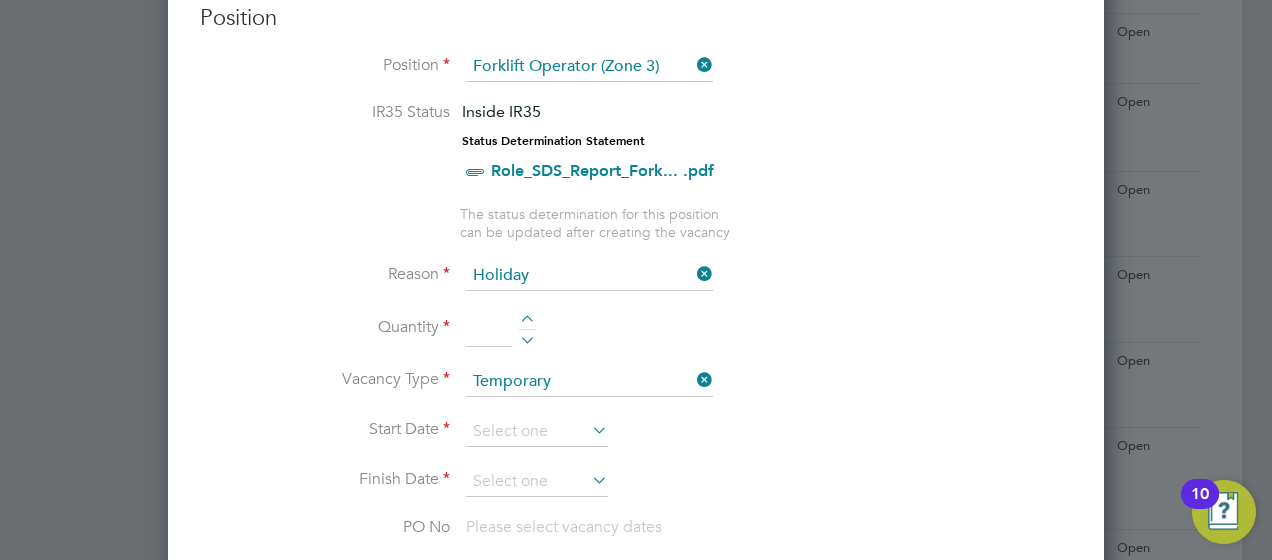scroll, scrollTop: 900, scrollLeft: 0, axis: vertical 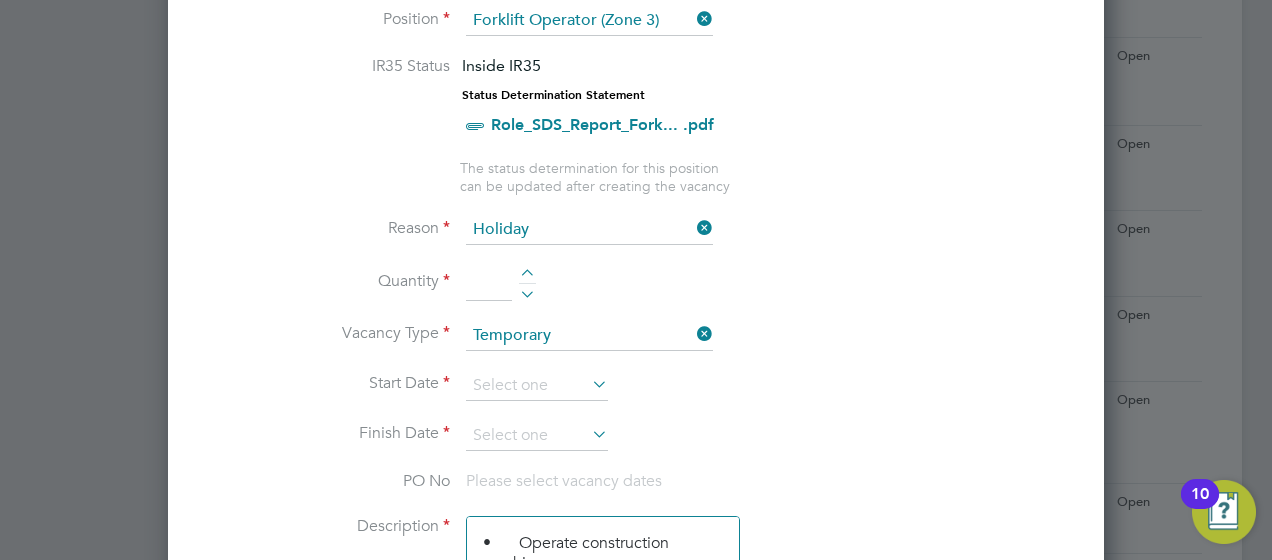 click at bounding box center (527, 276) 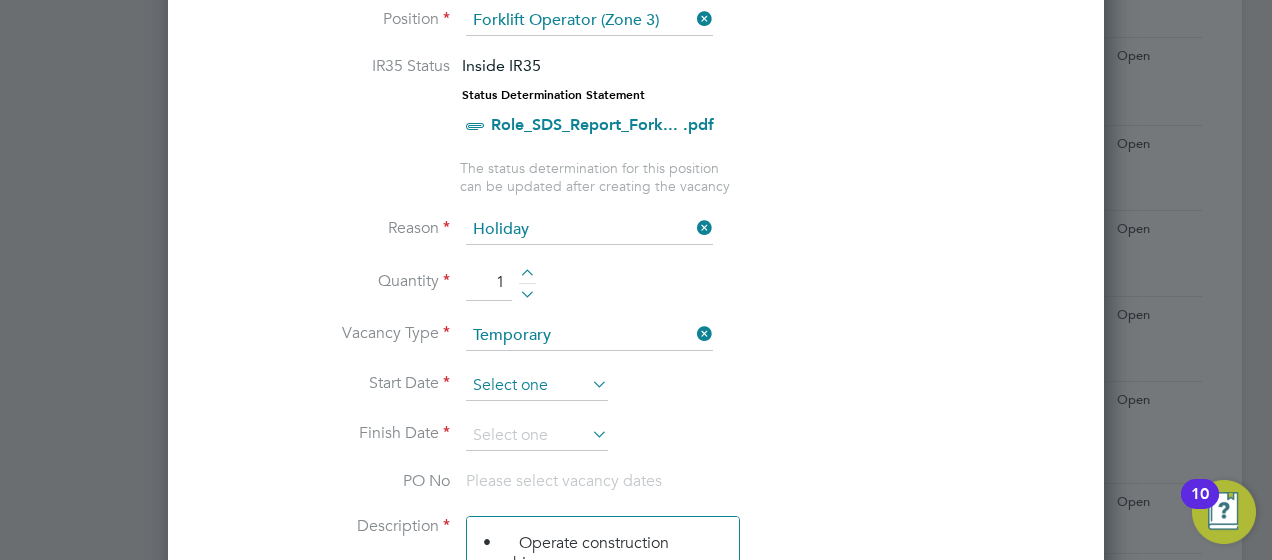 click at bounding box center [537, 386] 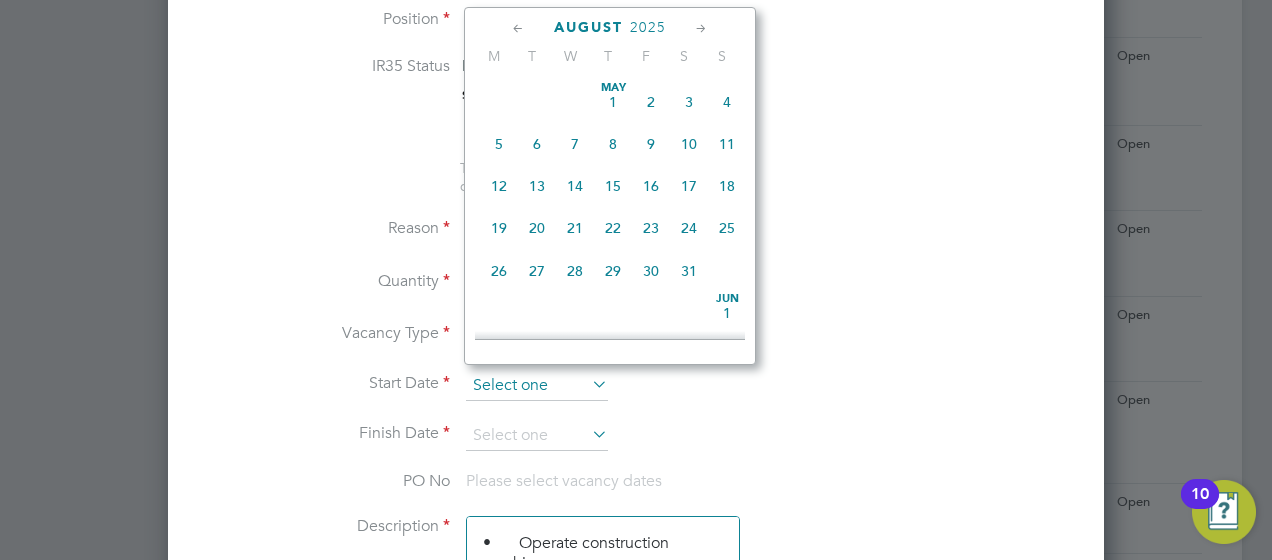 scroll, scrollTop: 644, scrollLeft: 0, axis: vertical 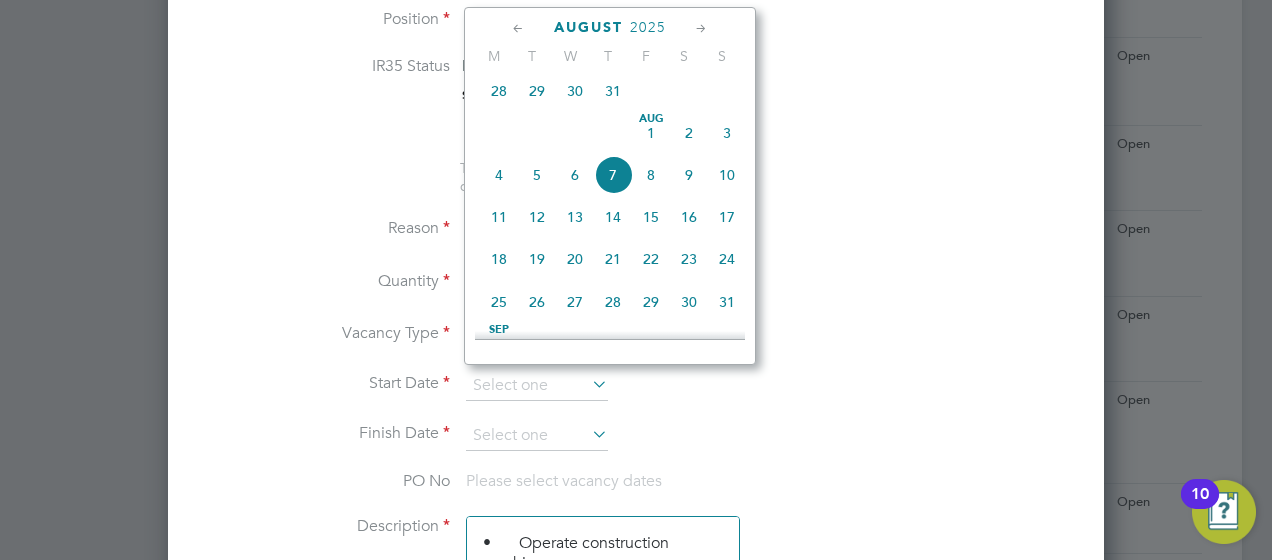 click on "29" 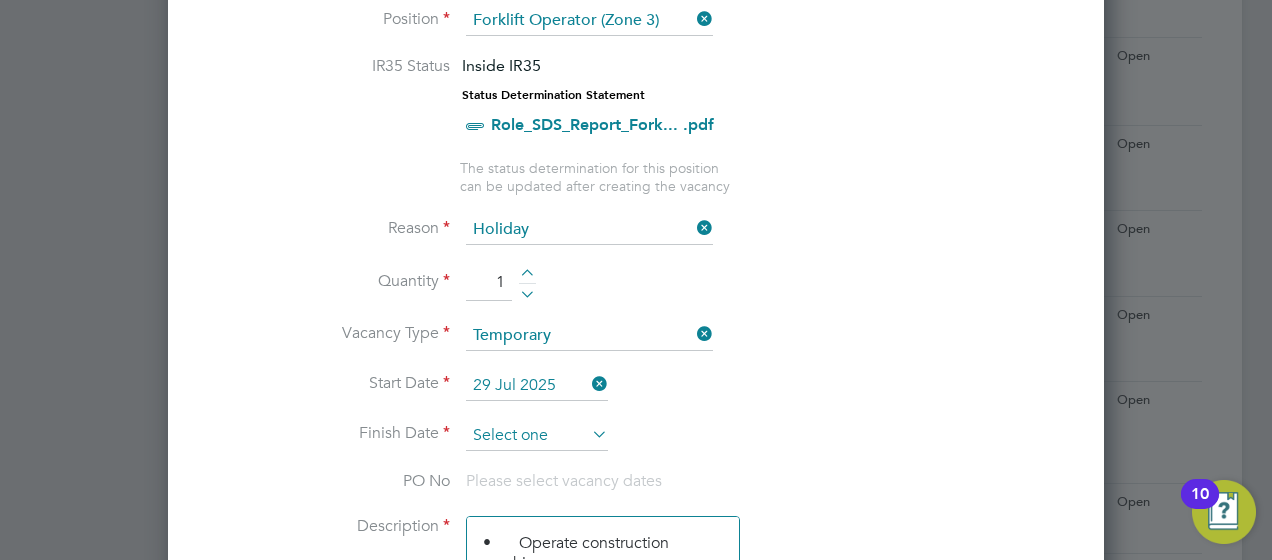 click at bounding box center (537, 436) 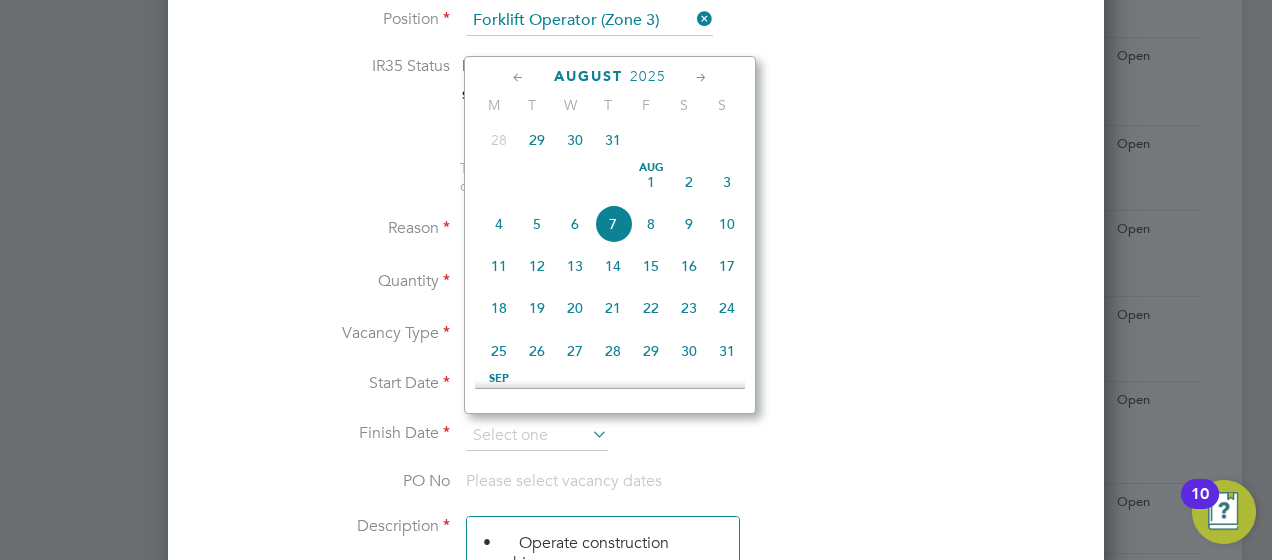 click on "31" 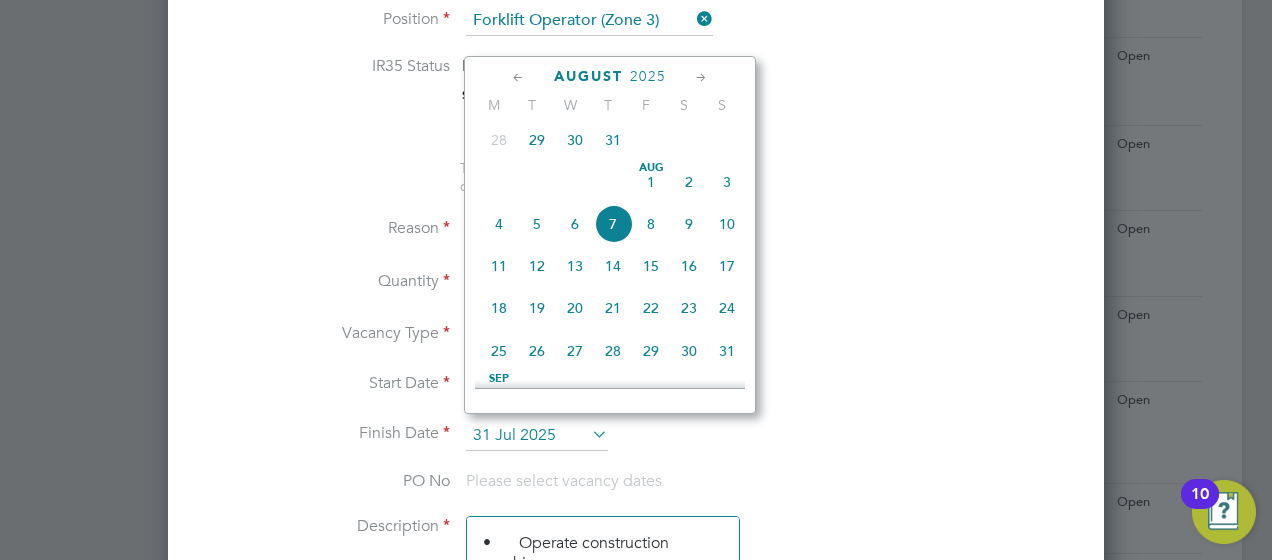 scroll, scrollTop: 10, scrollLeft: 10, axis: both 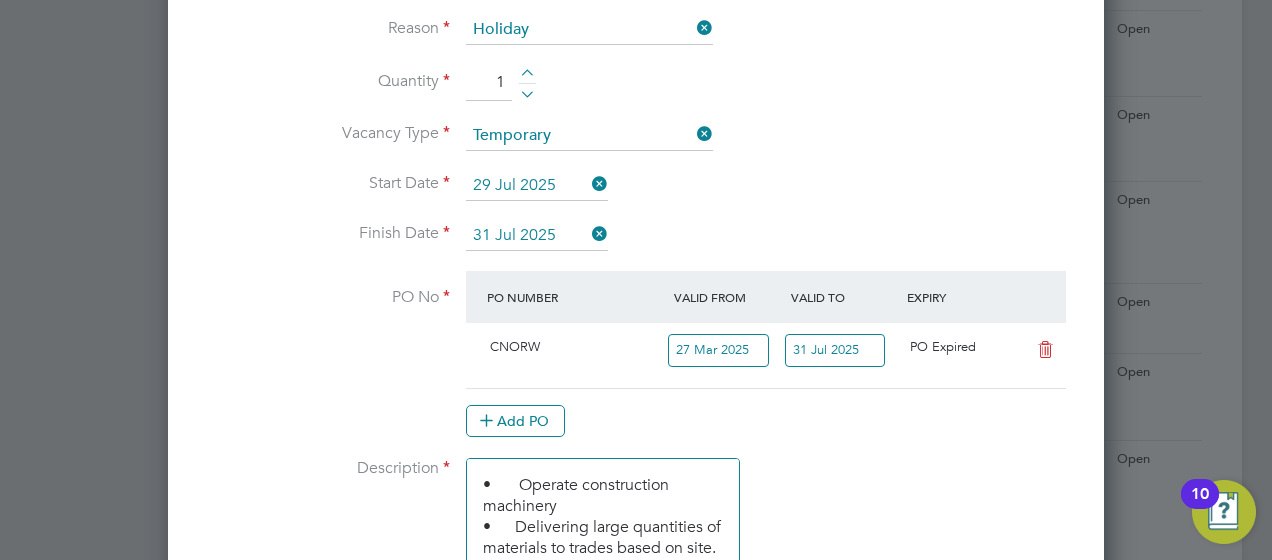 click at bounding box center [1045, 350] 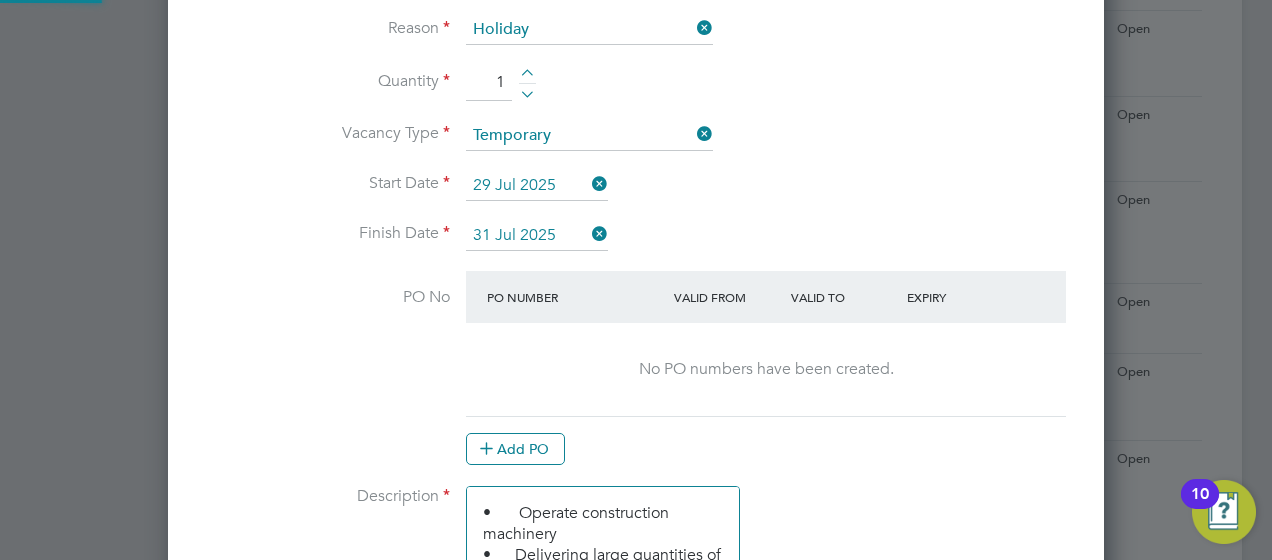 scroll, scrollTop: 10, scrollLeft: 10, axis: both 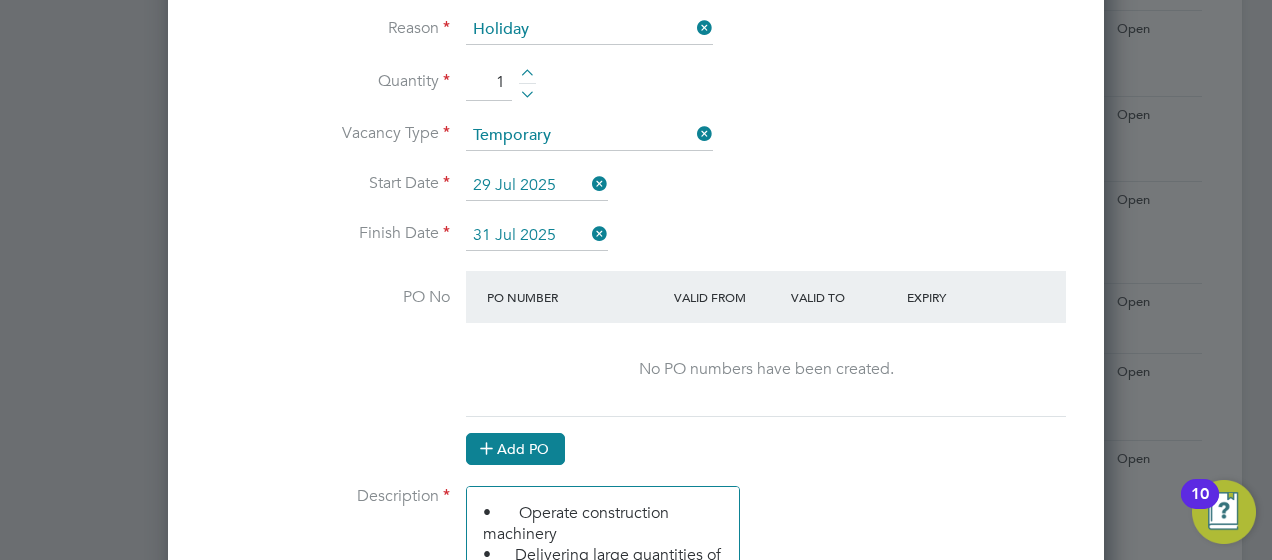 click on "Add PO" at bounding box center (515, 449) 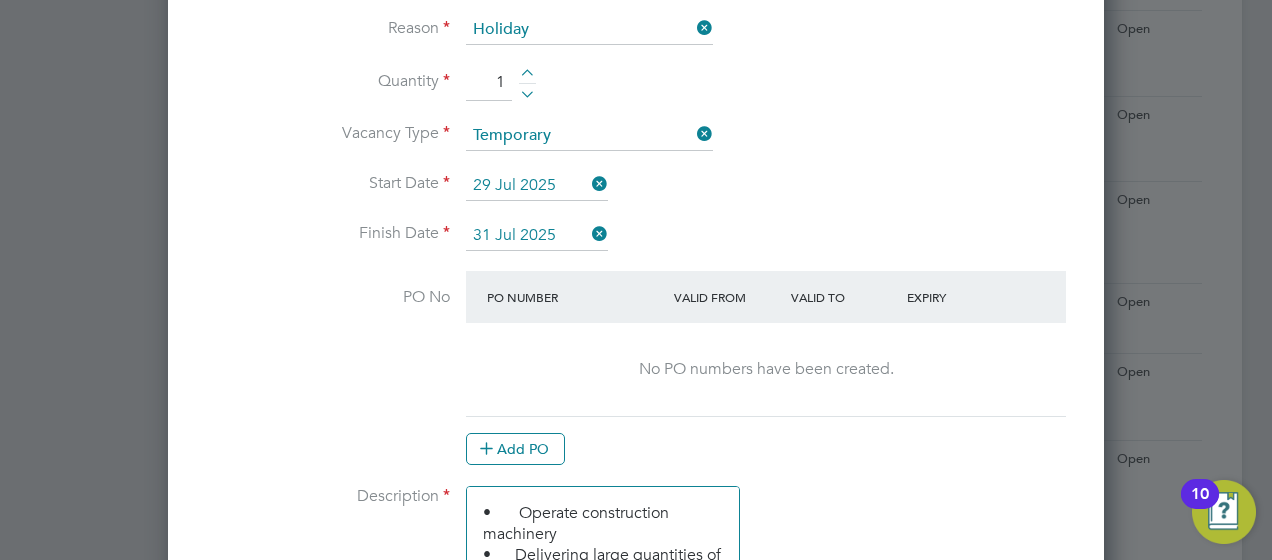scroll, scrollTop: 10, scrollLeft: 10, axis: both 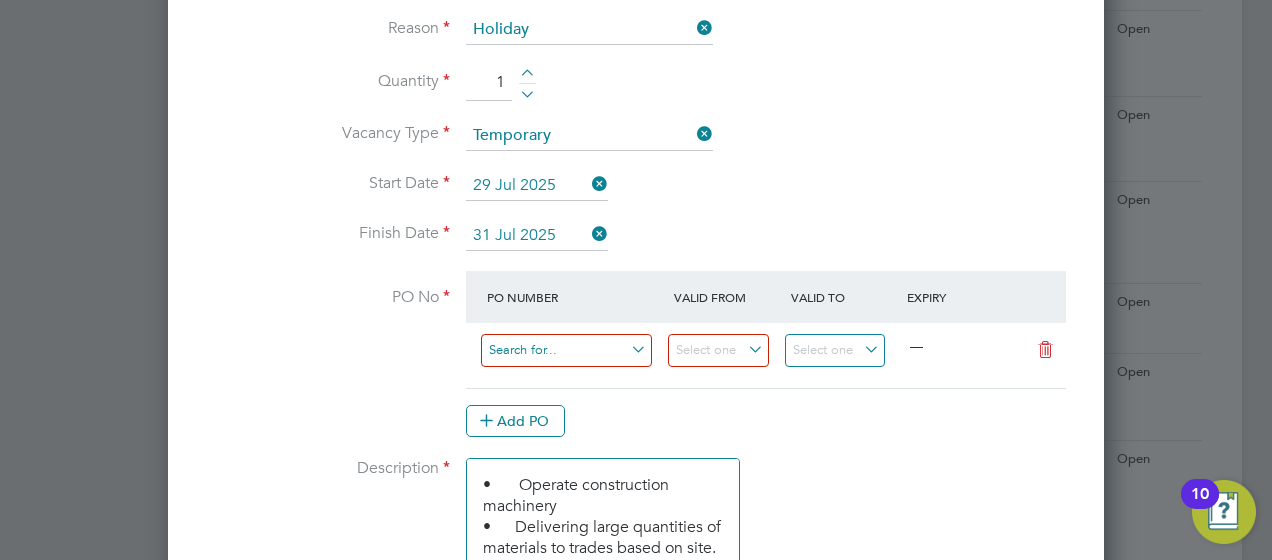 click at bounding box center (566, 350) 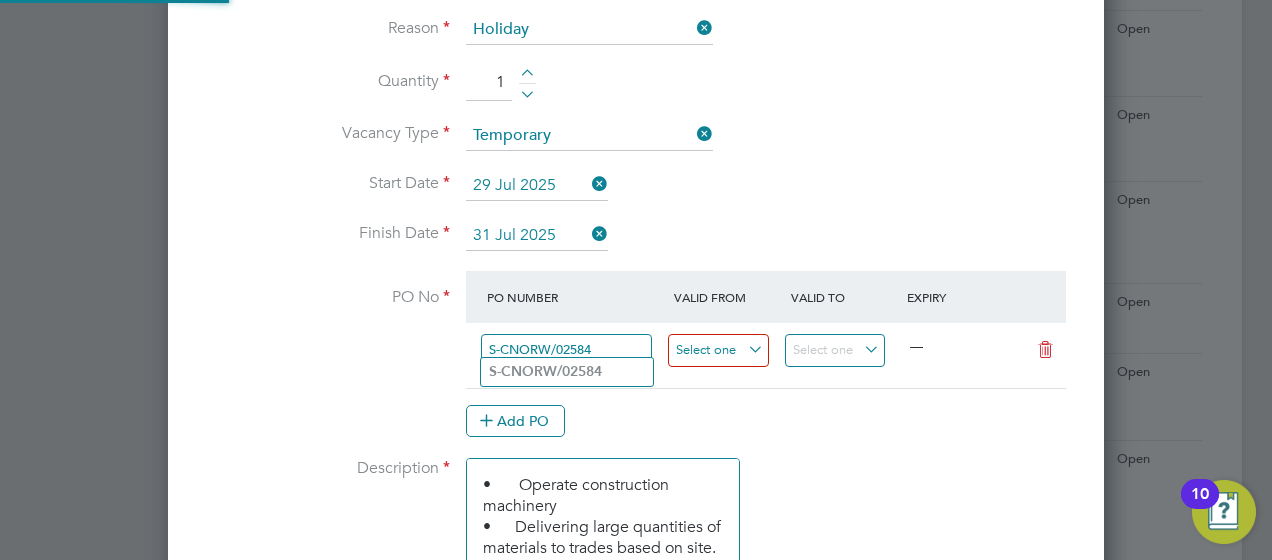 type on "S-CNORW/02584" 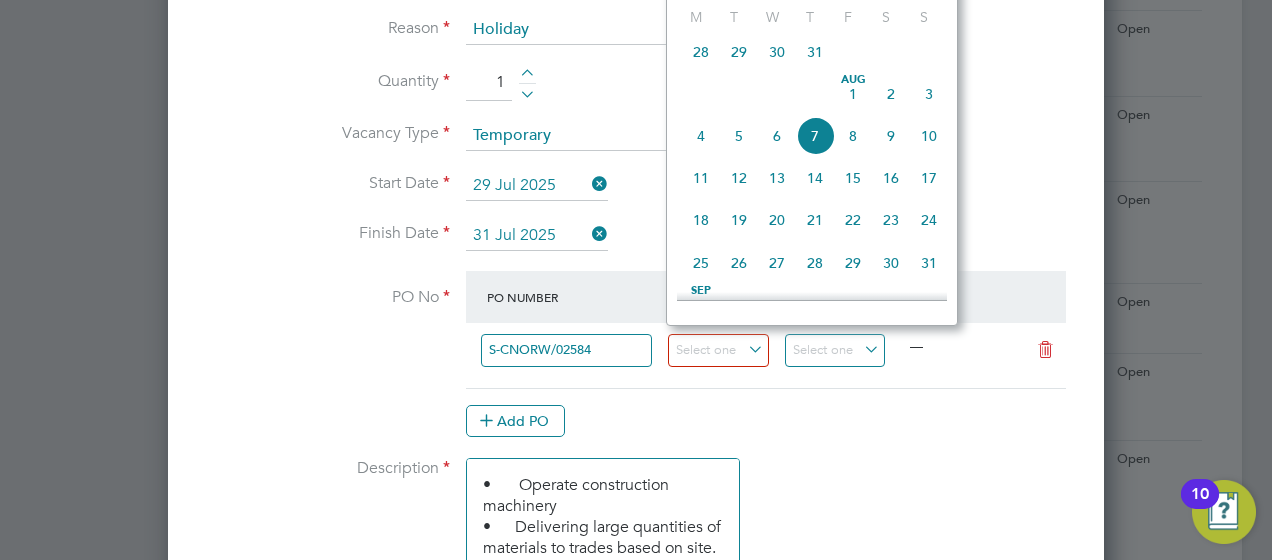 click on "29" 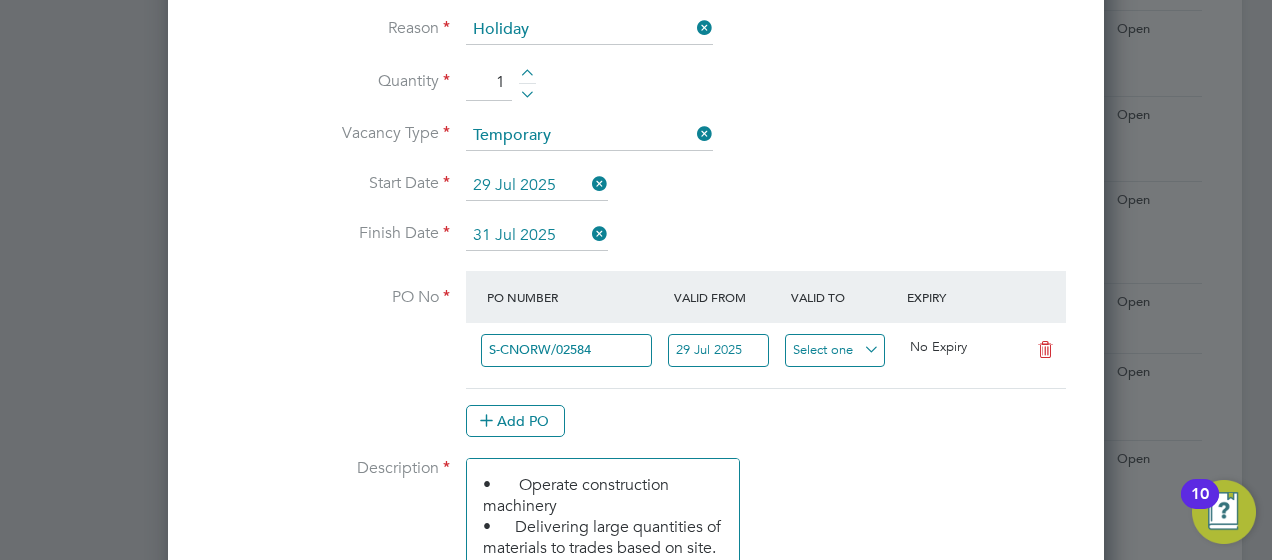 click at bounding box center (835, 350) 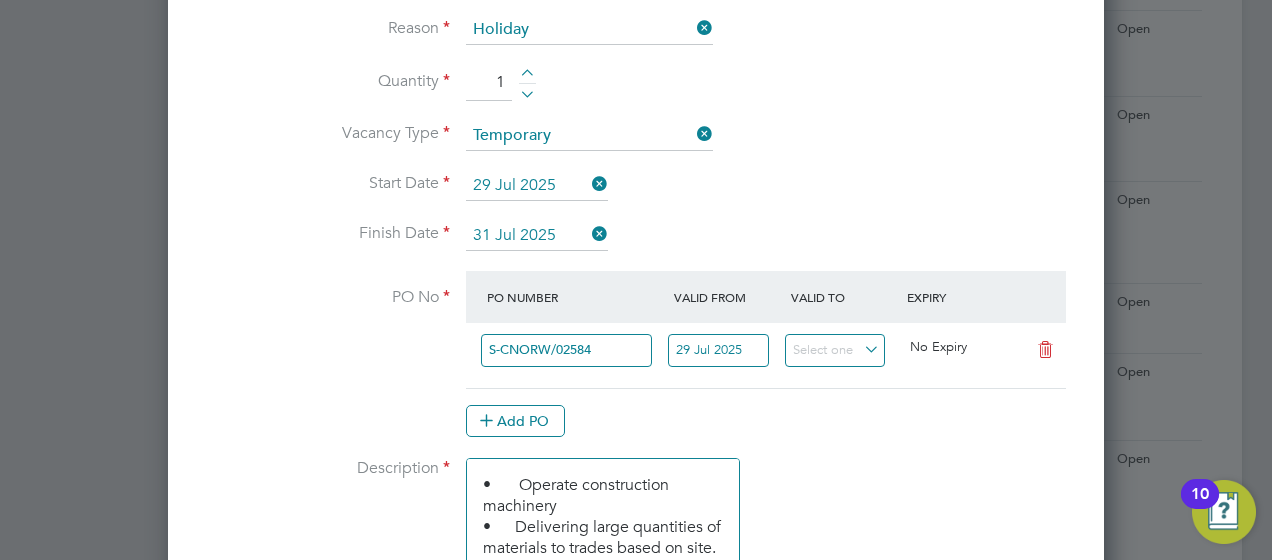 scroll, scrollTop: 644, scrollLeft: 0, axis: vertical 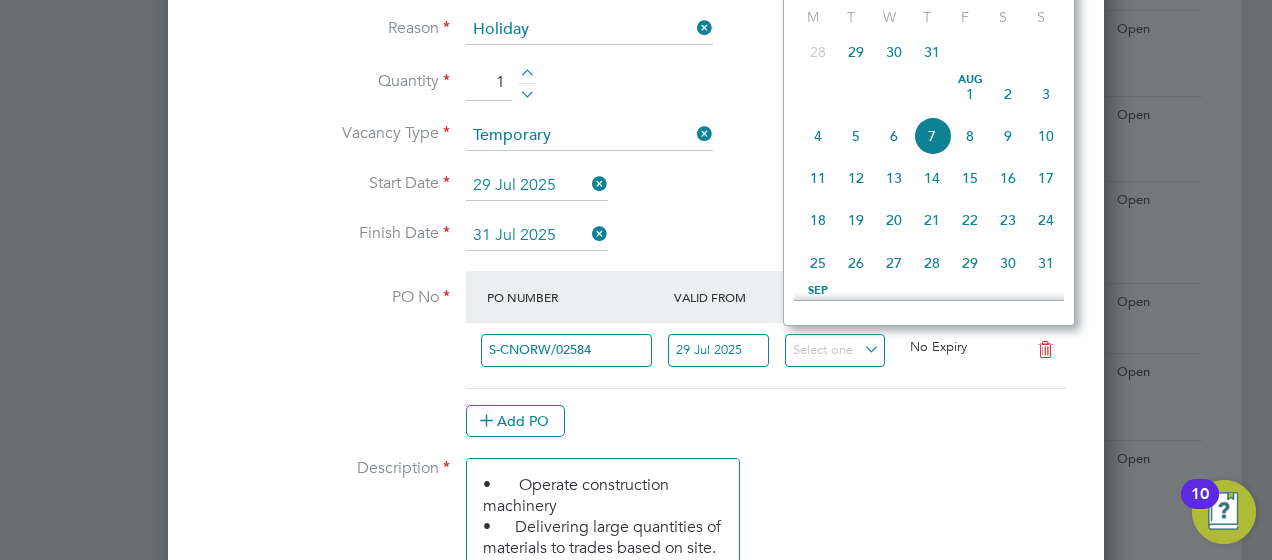 click on "31" 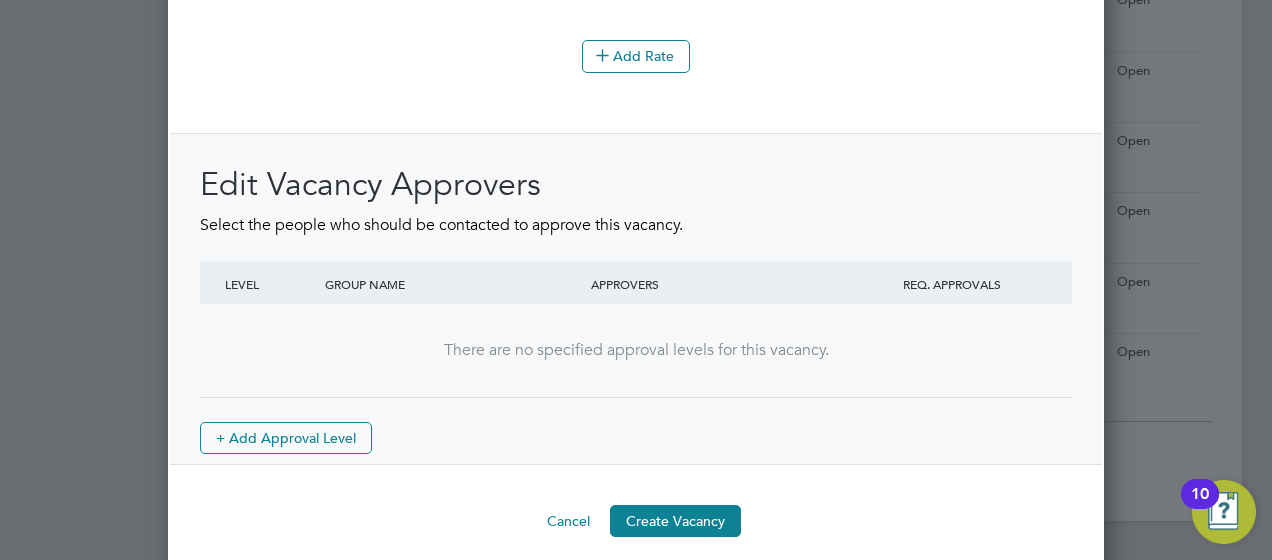 scroll, scrollTop: 2538, scrollLeft: 0, axis: vertical 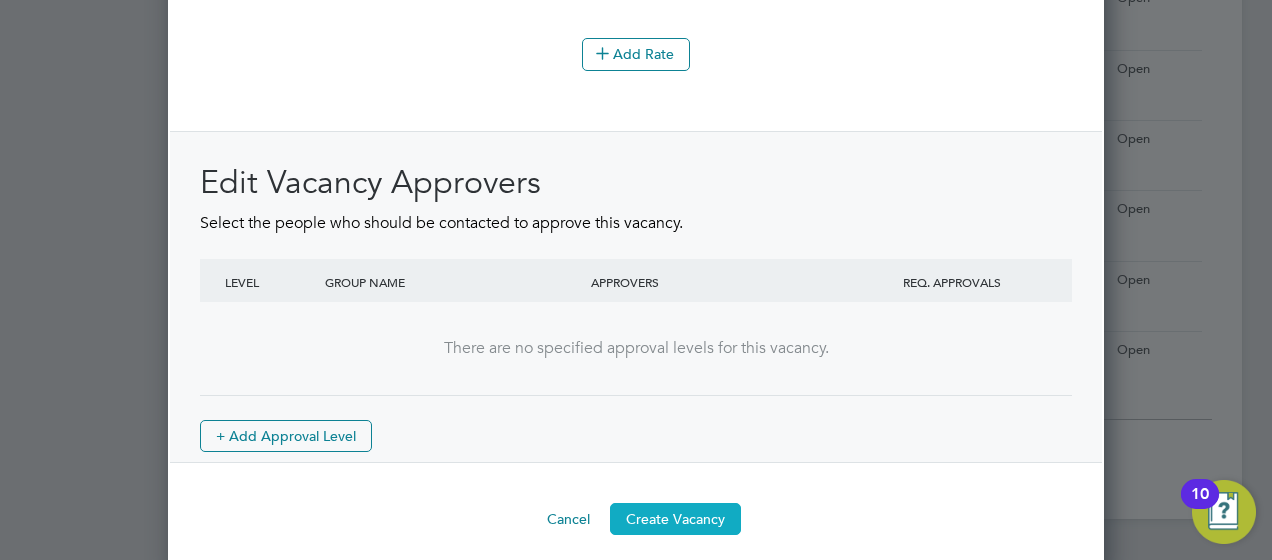 click on "Create Vacancy" at bounding box center [675, 519] 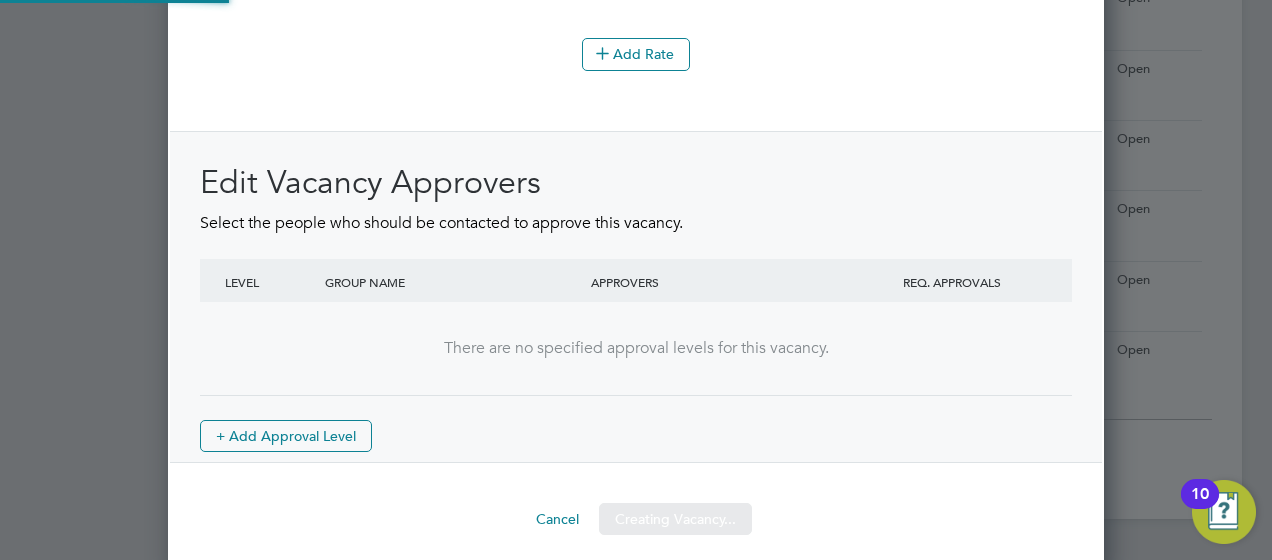 scroll, scrollTop: 10, scrollLeft: 10, axis: both 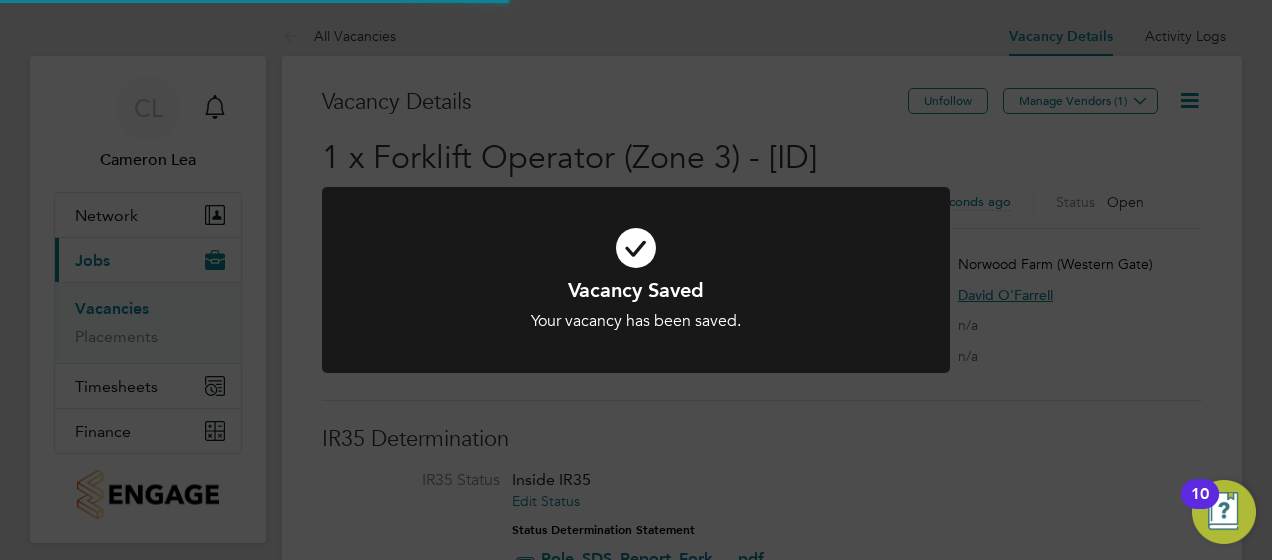 click at bounding box center [636, 248] 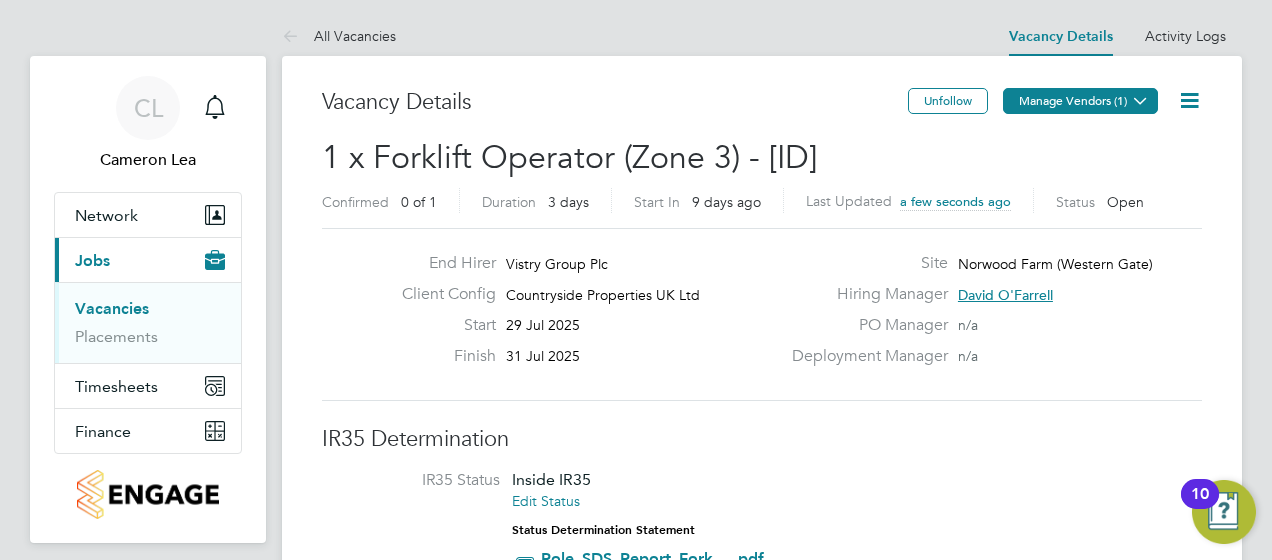 click on "Manage Vendors (1)" 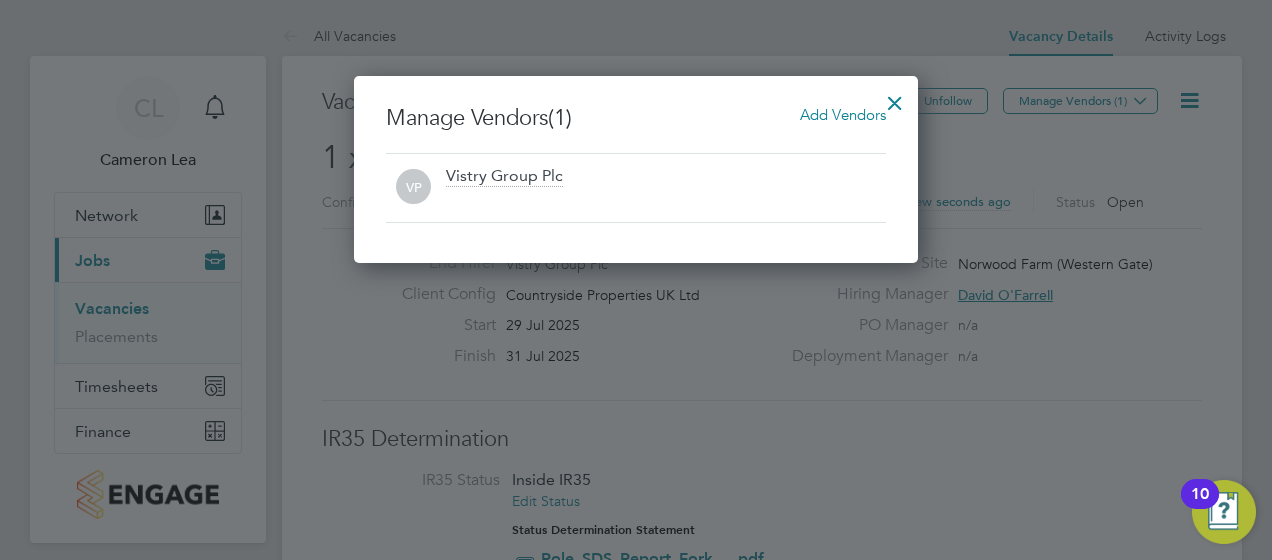 click on "Add Vendors" at bounding box center [843, 114] 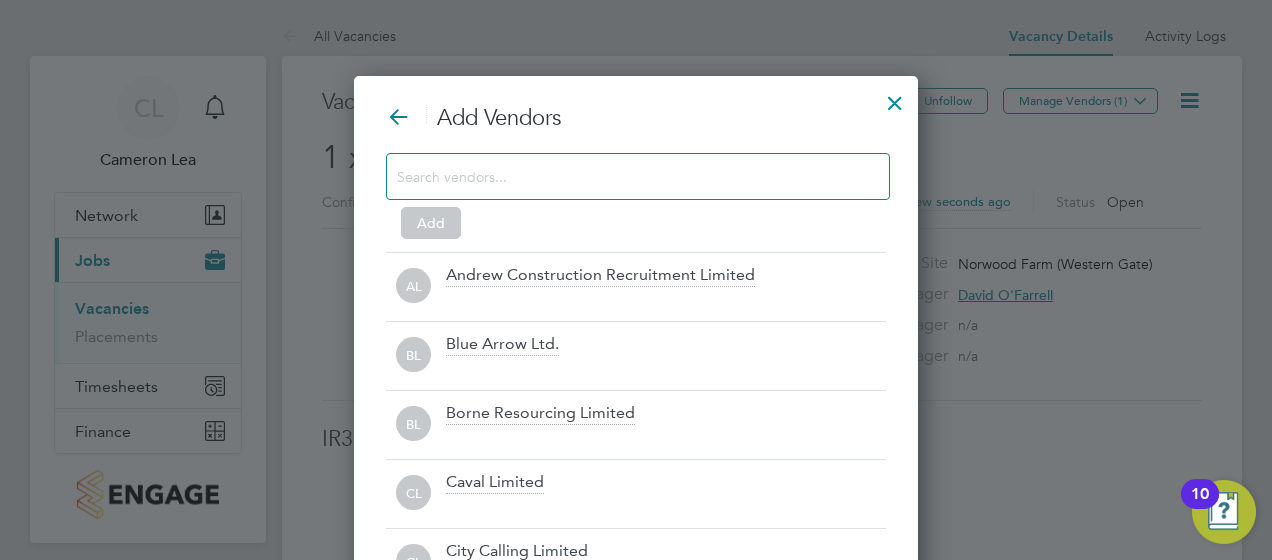 click at bounding box center [622, 176] 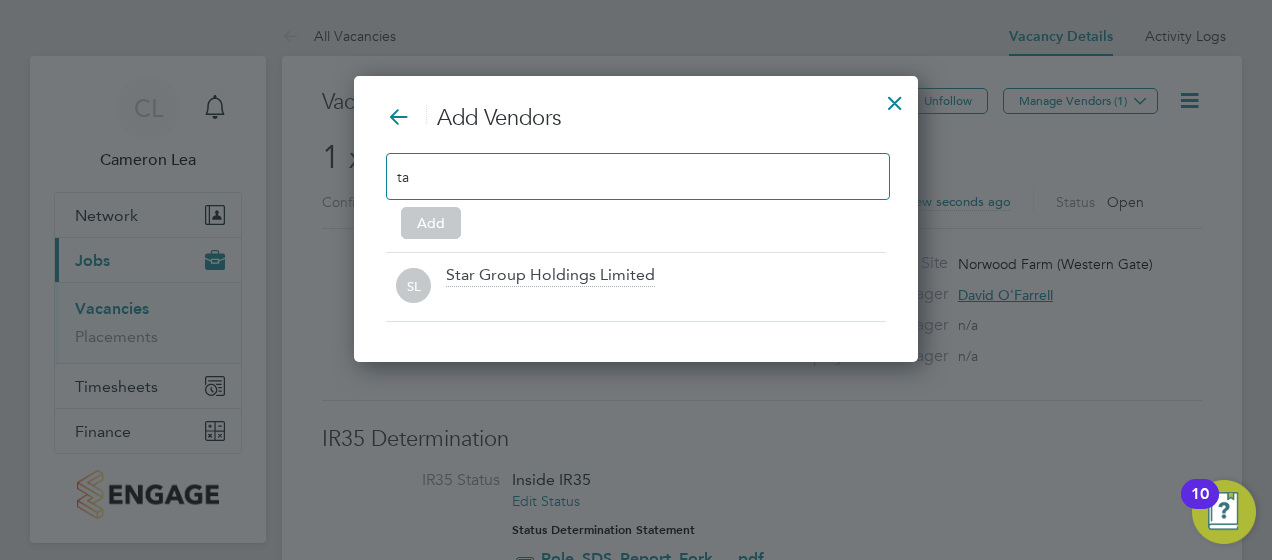 type on "t" 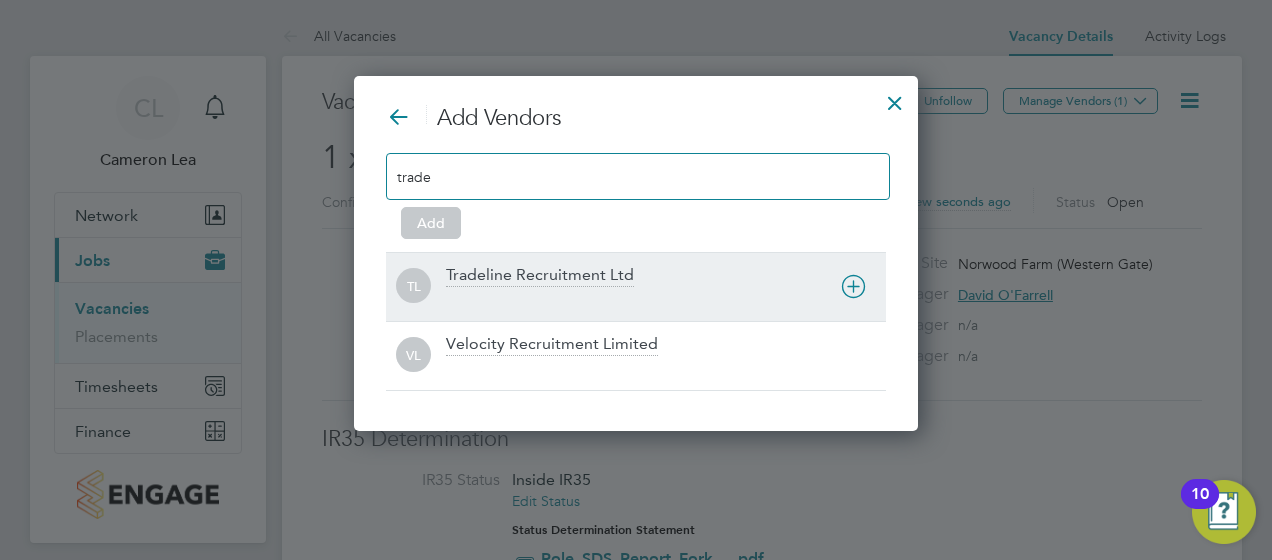 type on "trade" 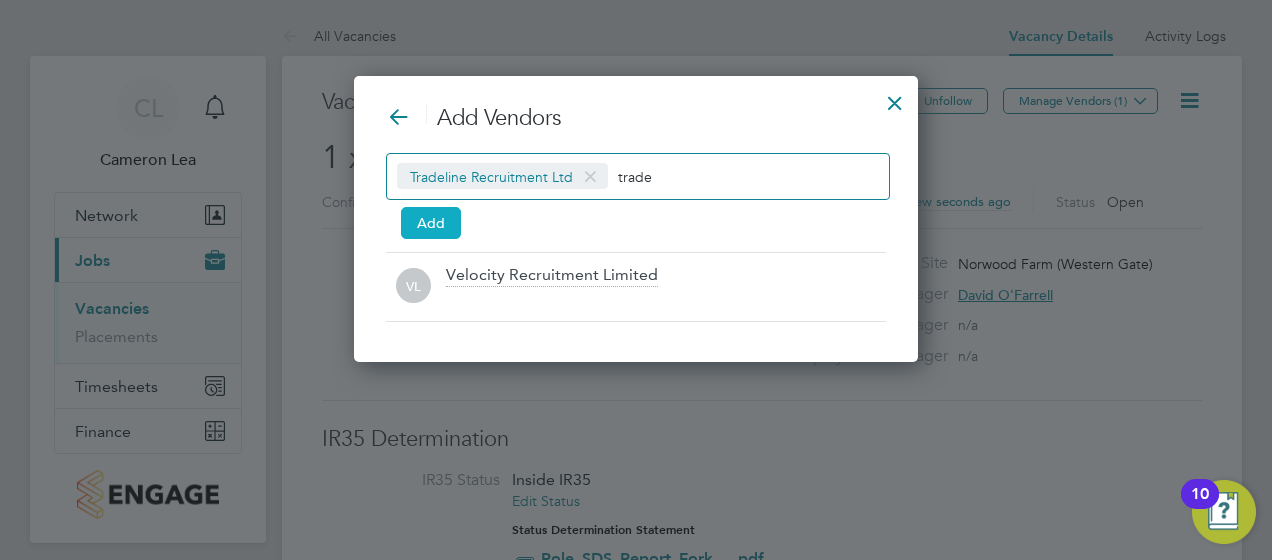 click on "Add" at bounding box center (431, 223) 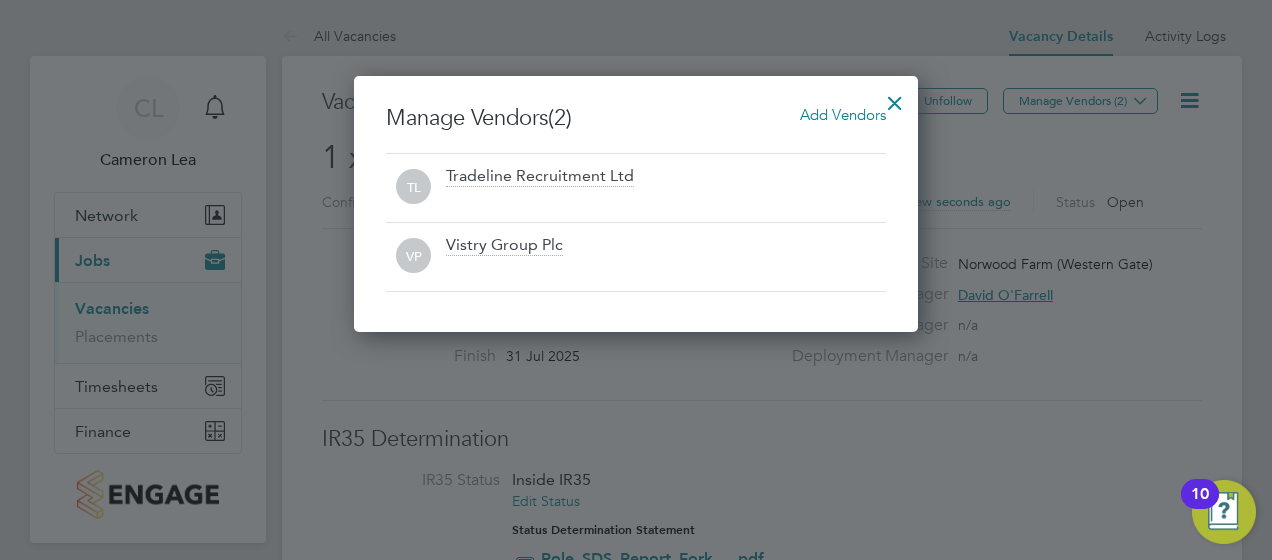 click at bounding box center [895, 98] 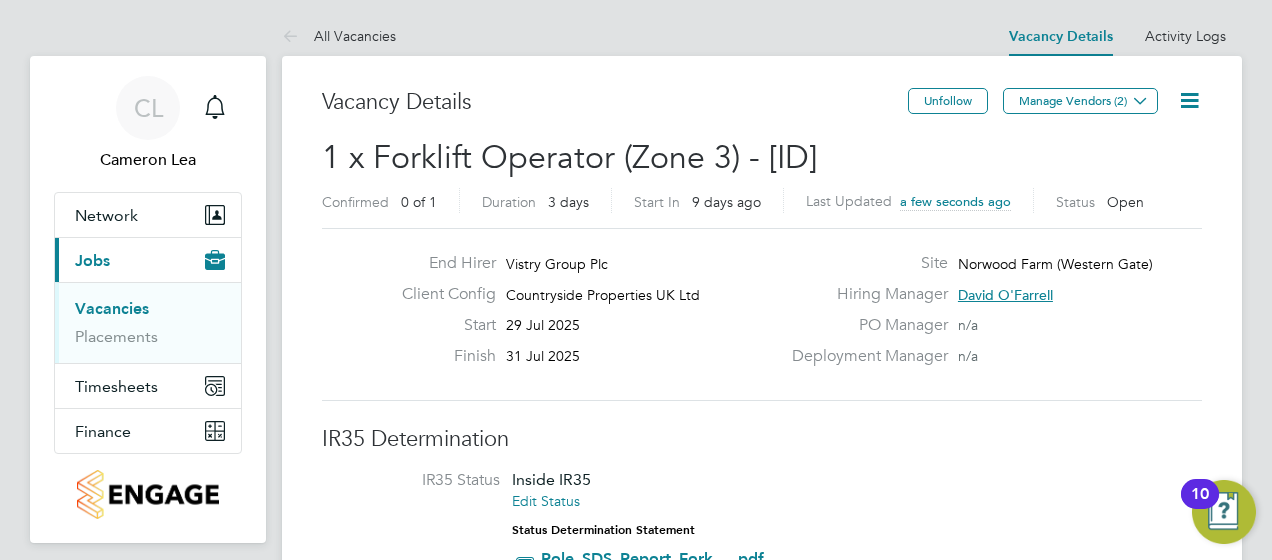 drag, startPoint x: 898, startPoint y: 162, endPoint x: 770, endPoint y: 162, distance: 128 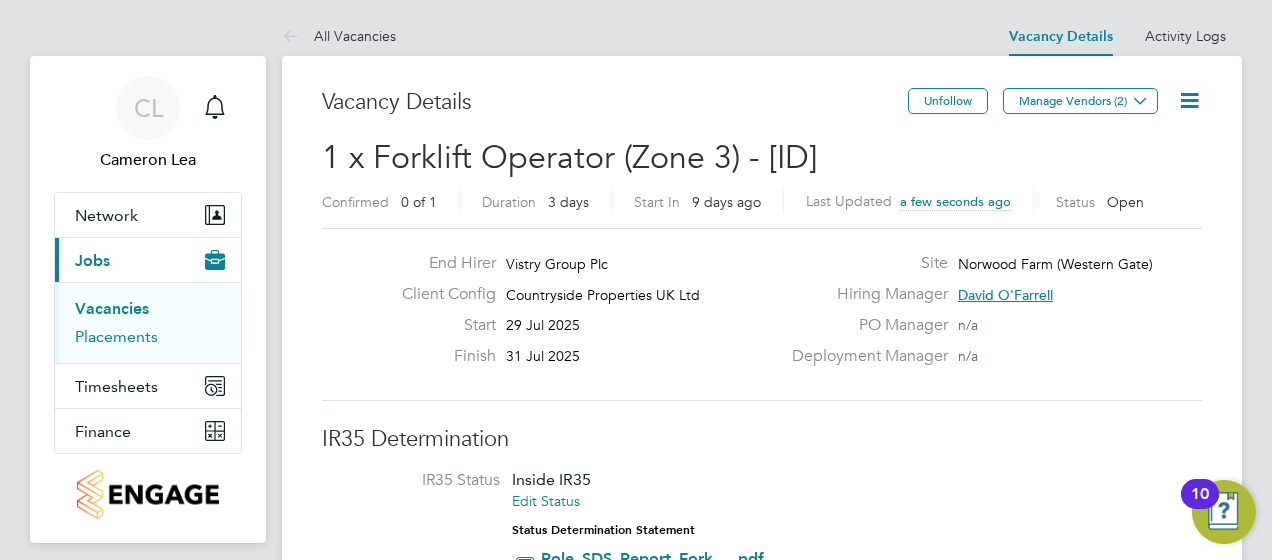 click on "Placements" at bounding box center (116, 336) 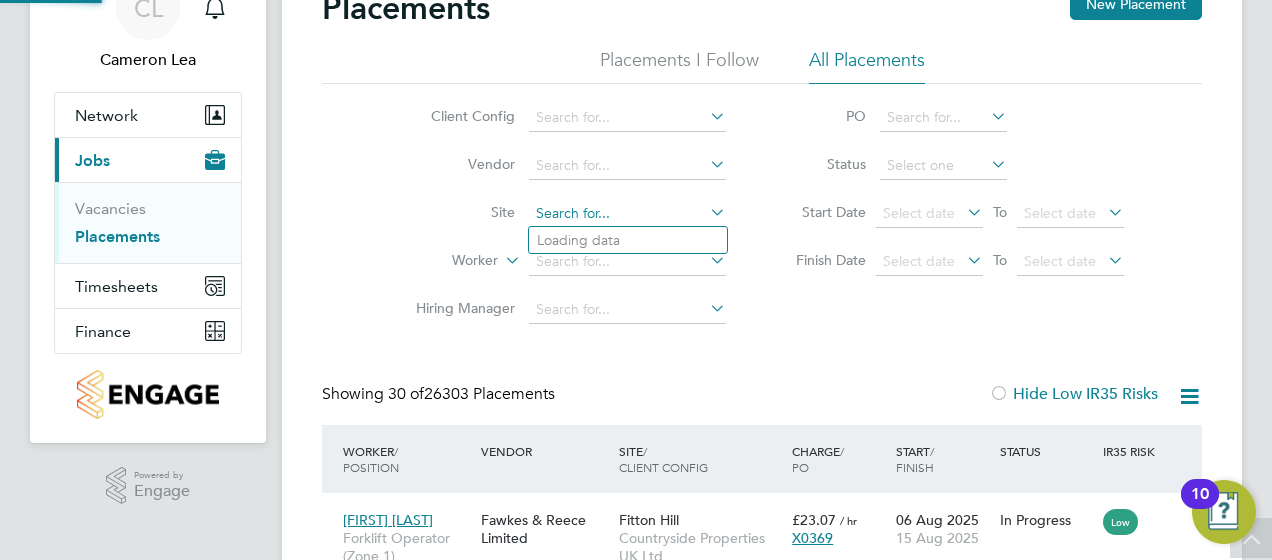 click 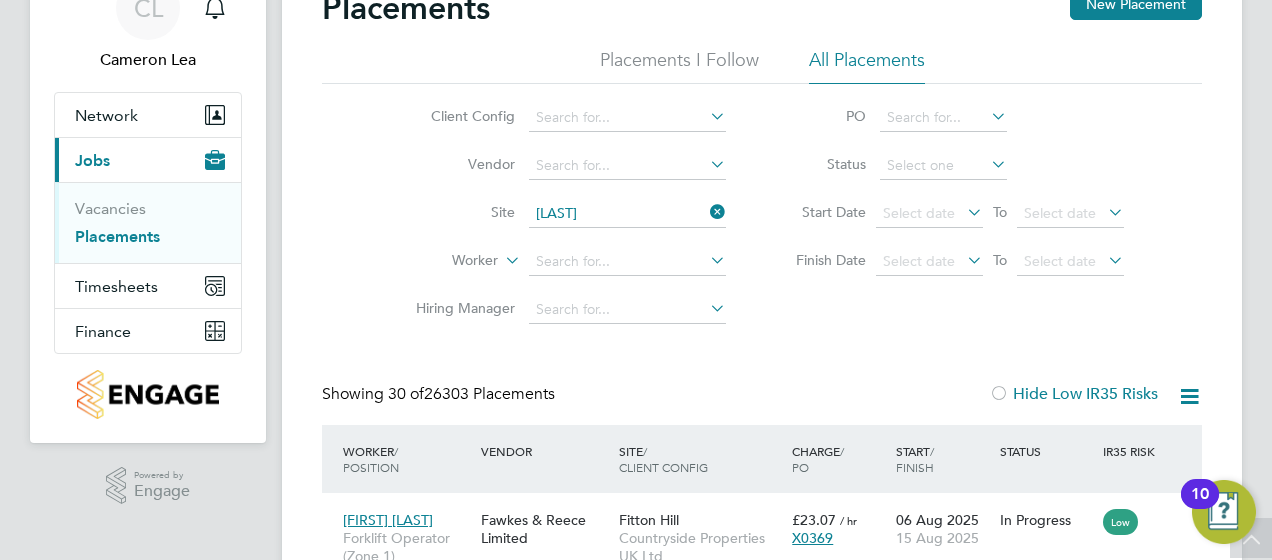 click on "[LAST] Farm ([LOCATION] [LOCATION])" 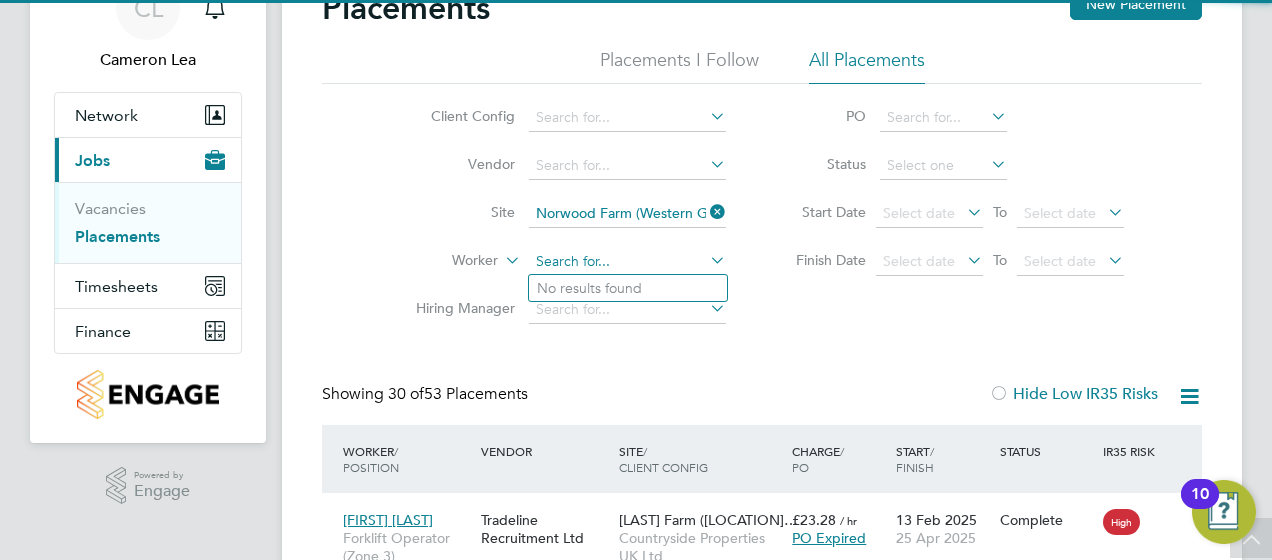 click 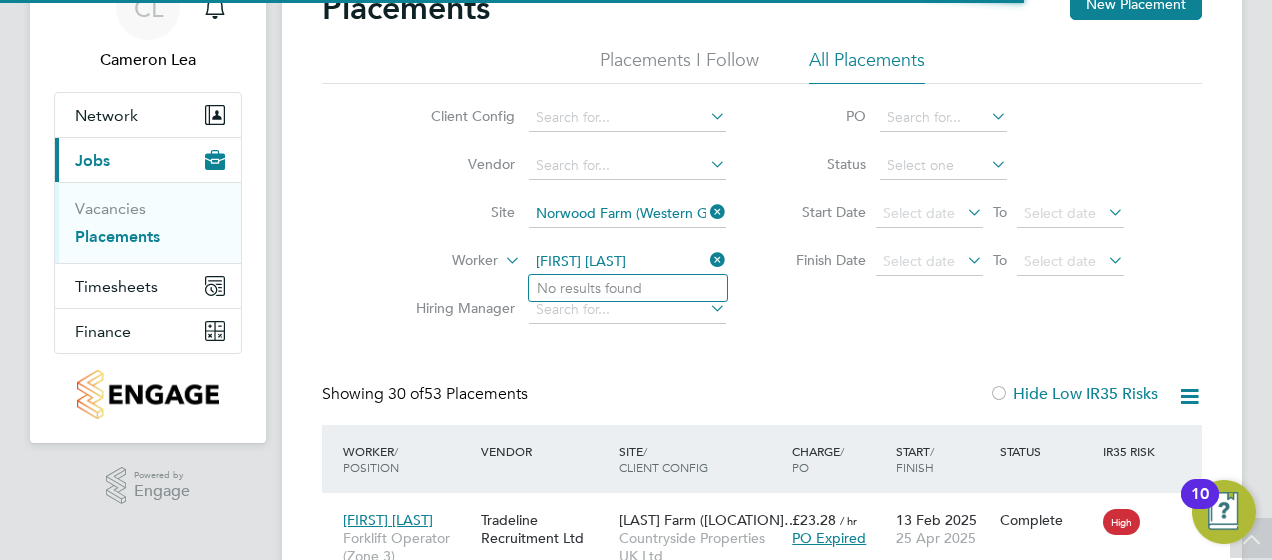 click on "[FIRST] [LAST]" 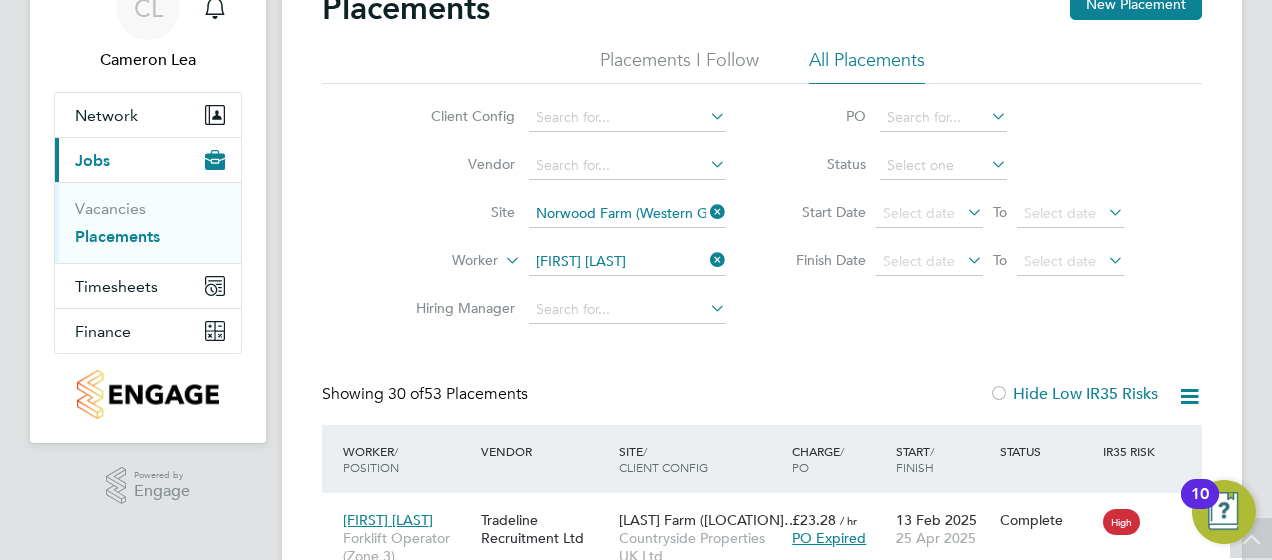 click on "[LAST]" 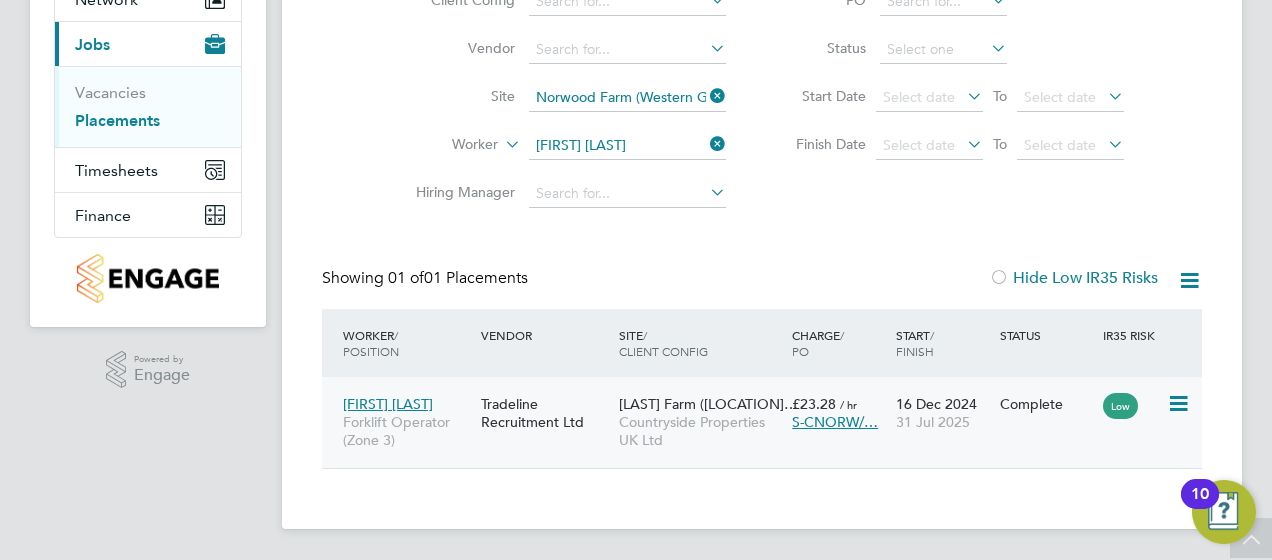 click on "Tradeline Recruitment Ltd" 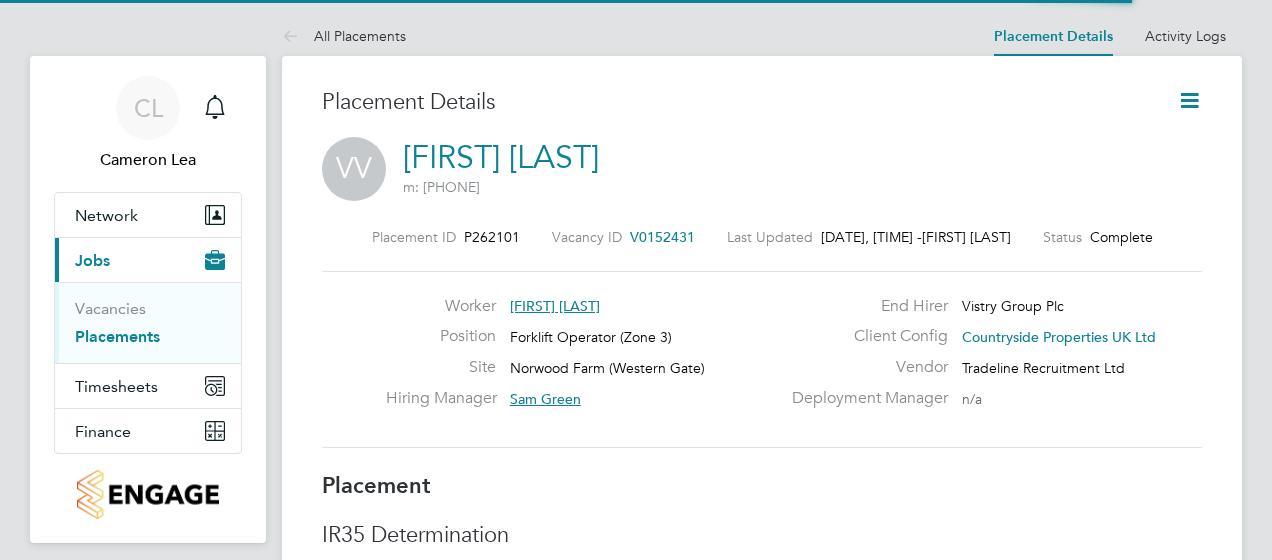 scroll, scrollTop: 0, scrollLeft: 0, axis: both 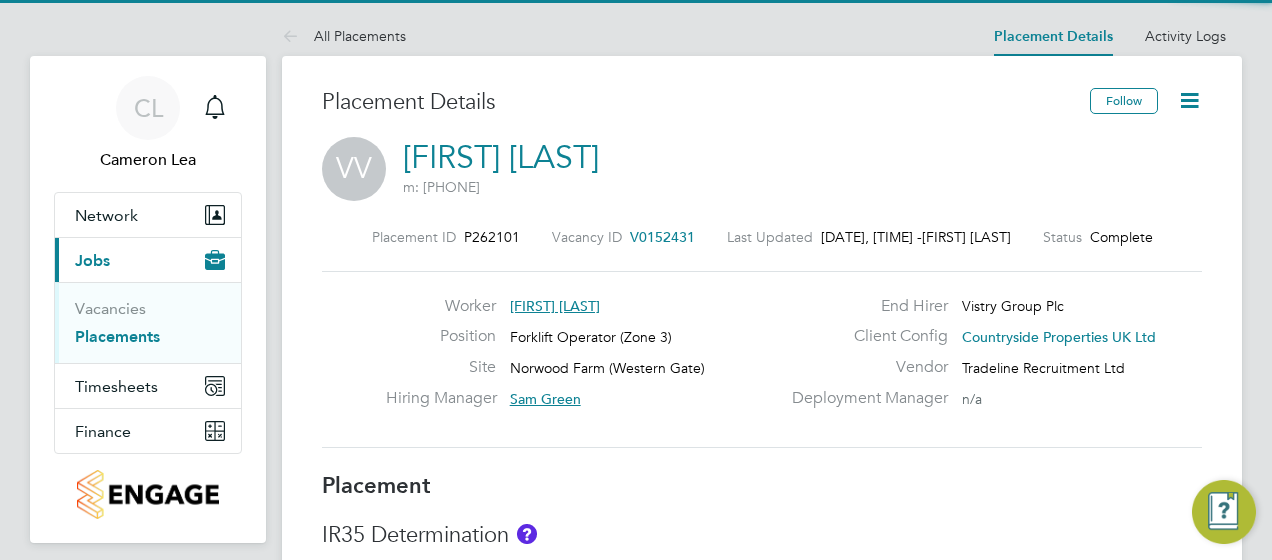 click 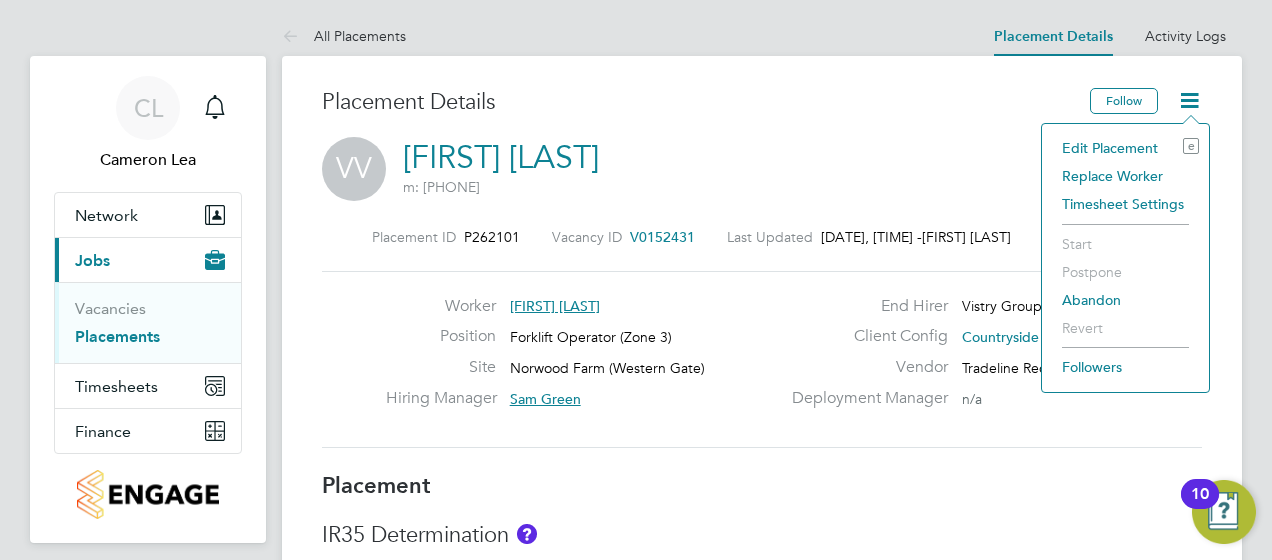 click on "Edit Placement e" 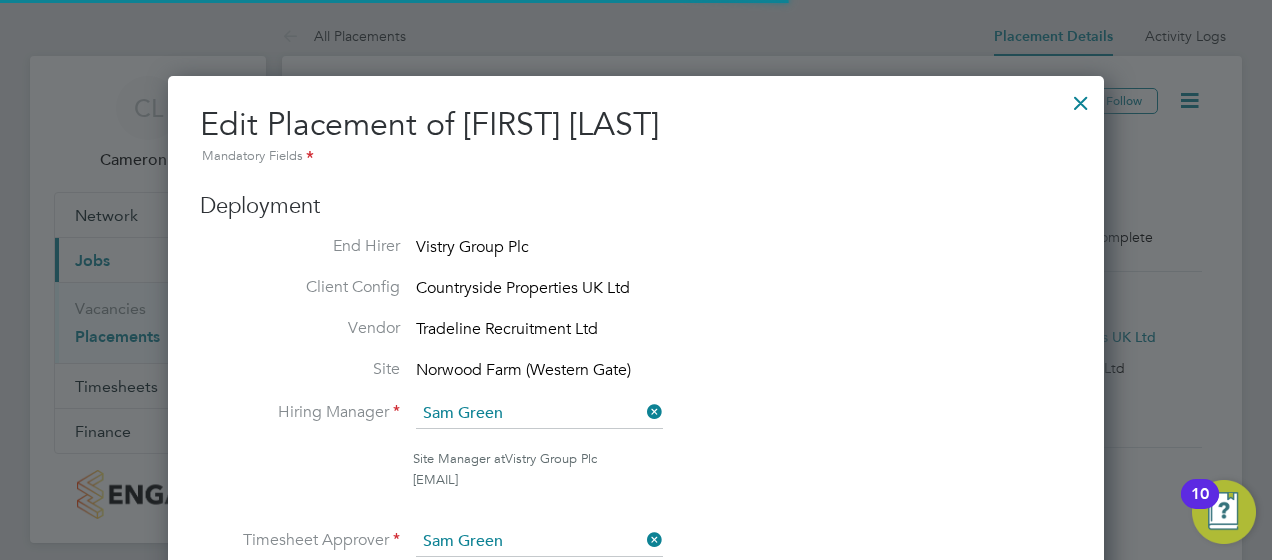 scroll, scrollTop: 10, scrollLeft: 10, axis: both 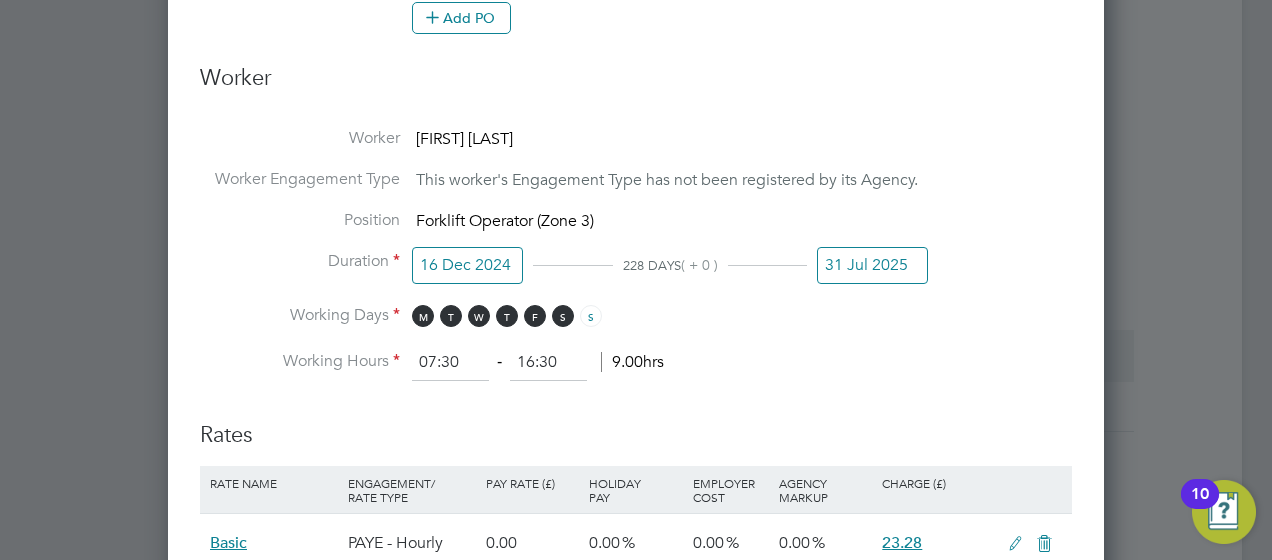 click on "31 Jul 2025" at bounding box center (872, 265) 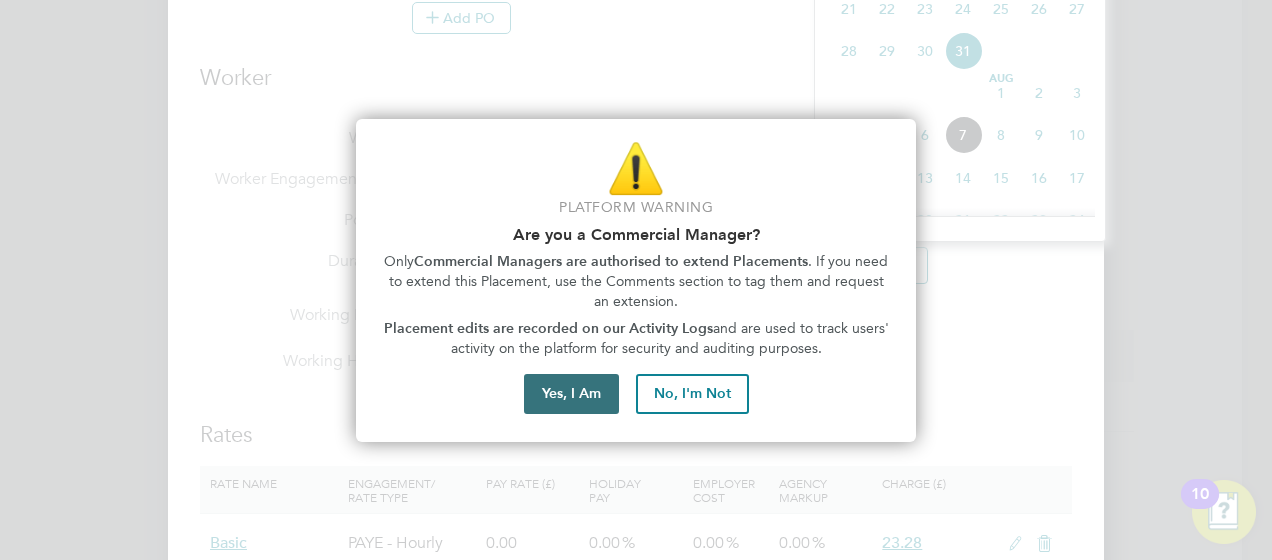 click on "Yes, I Am" at bounding box center (571, 394) 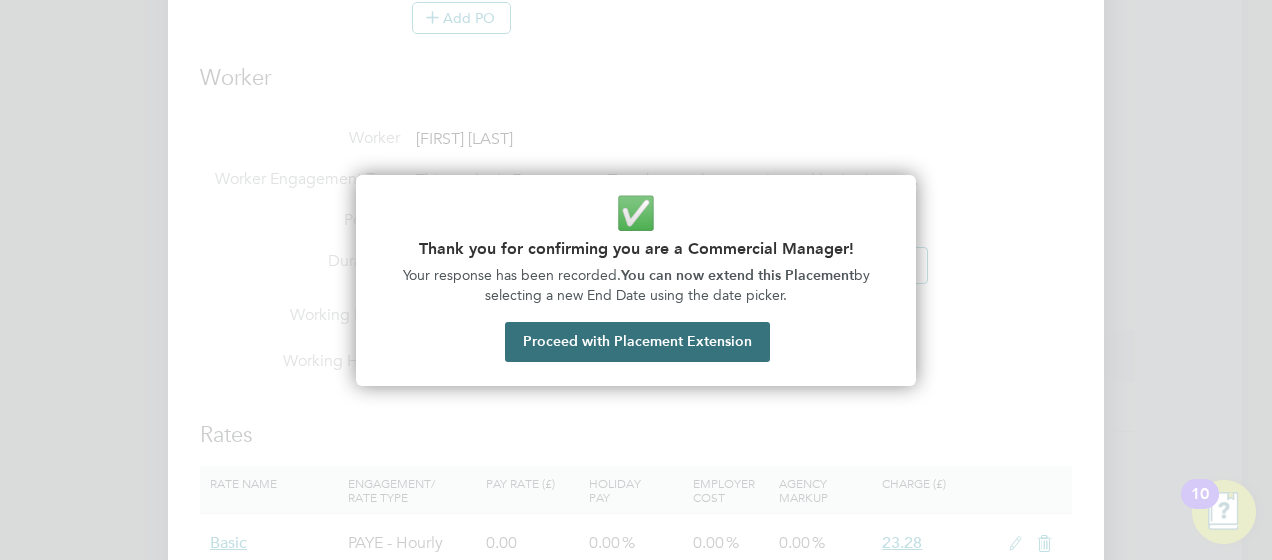 click on "Proceed with Placement Extension" at bounding box center [637, 342] 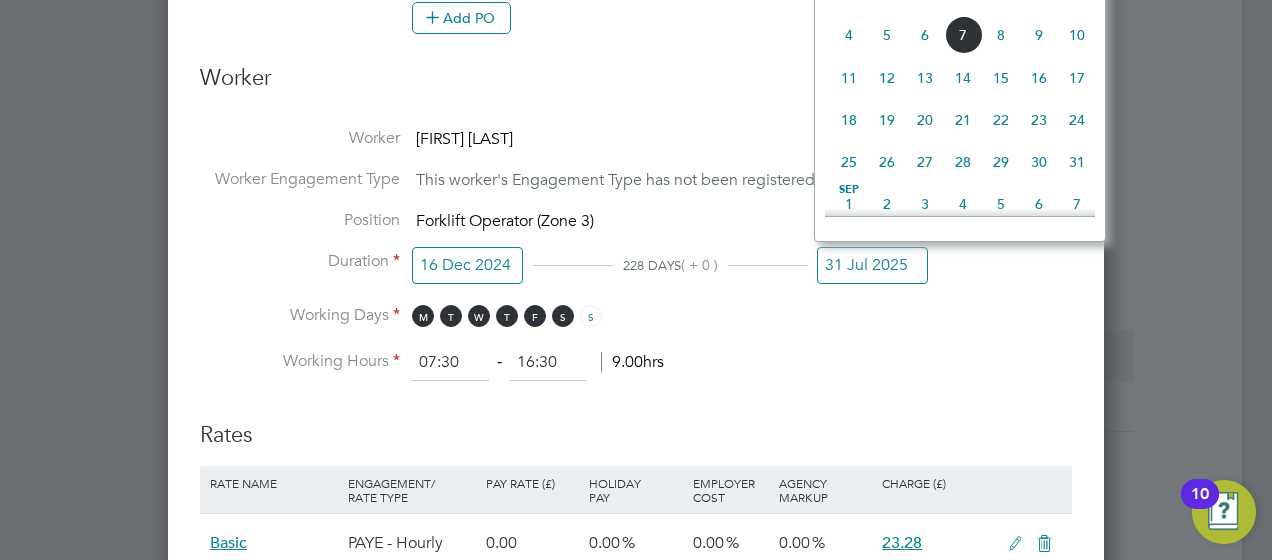 click on "31 Jul 2025" at bounding box center (872, 265) 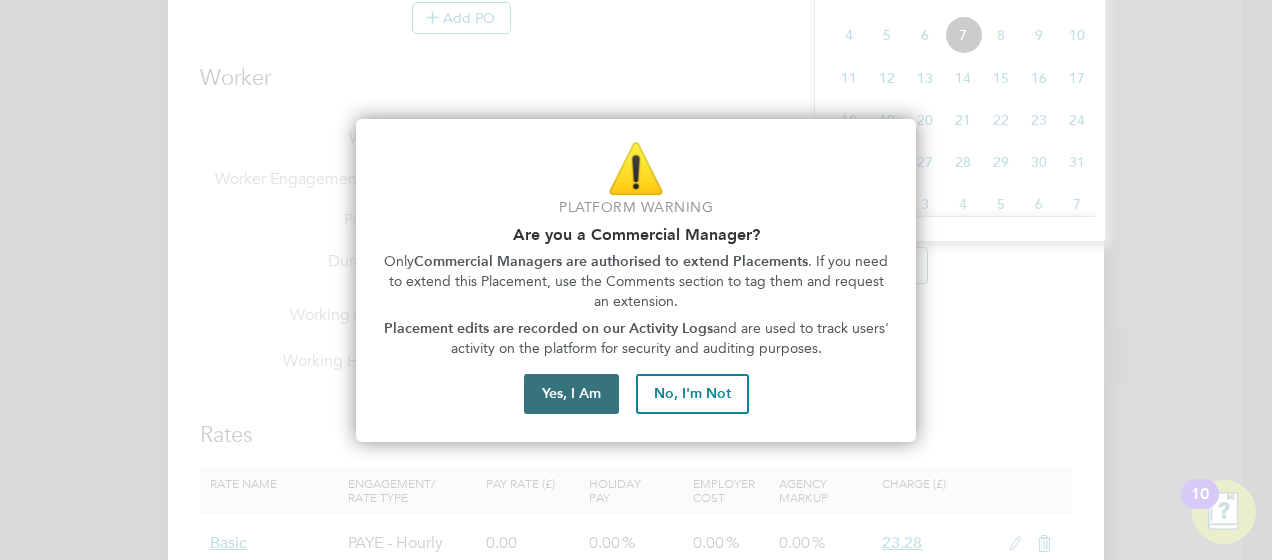 click on "Yes, I Am" at bounding box center [571, 394] 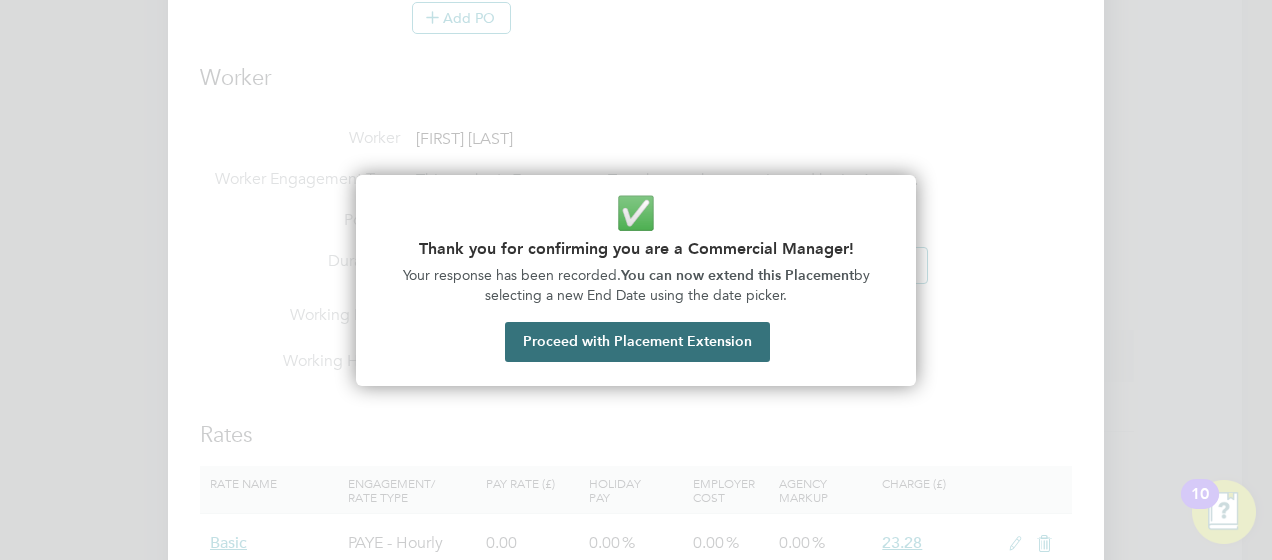 click on "Proceed with Placement Extension" at bounding box center [637, 342] 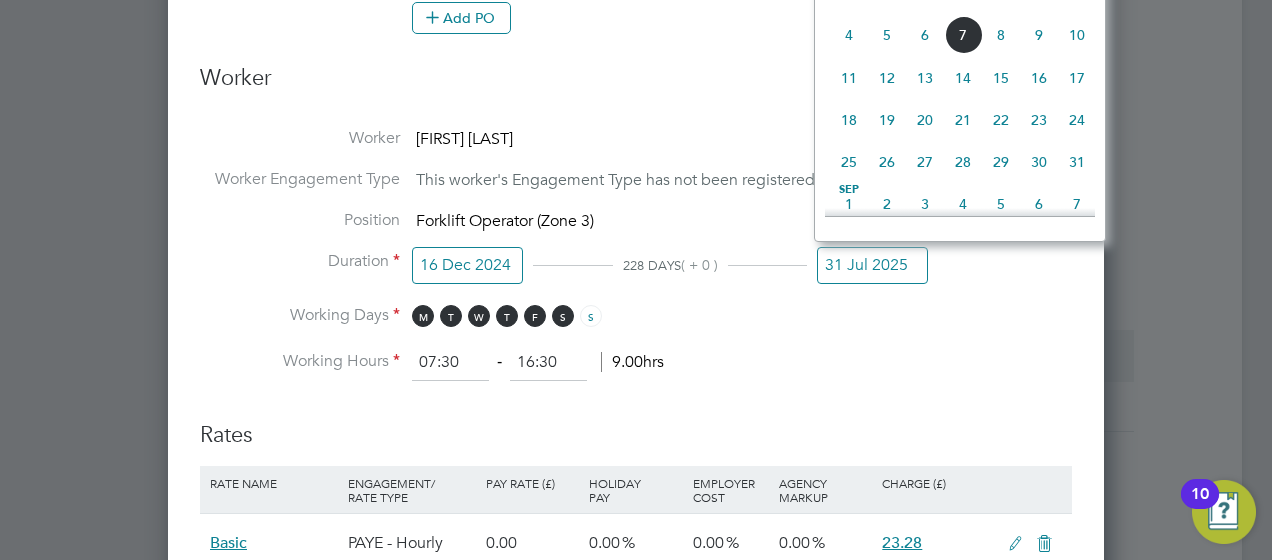 click on "31" 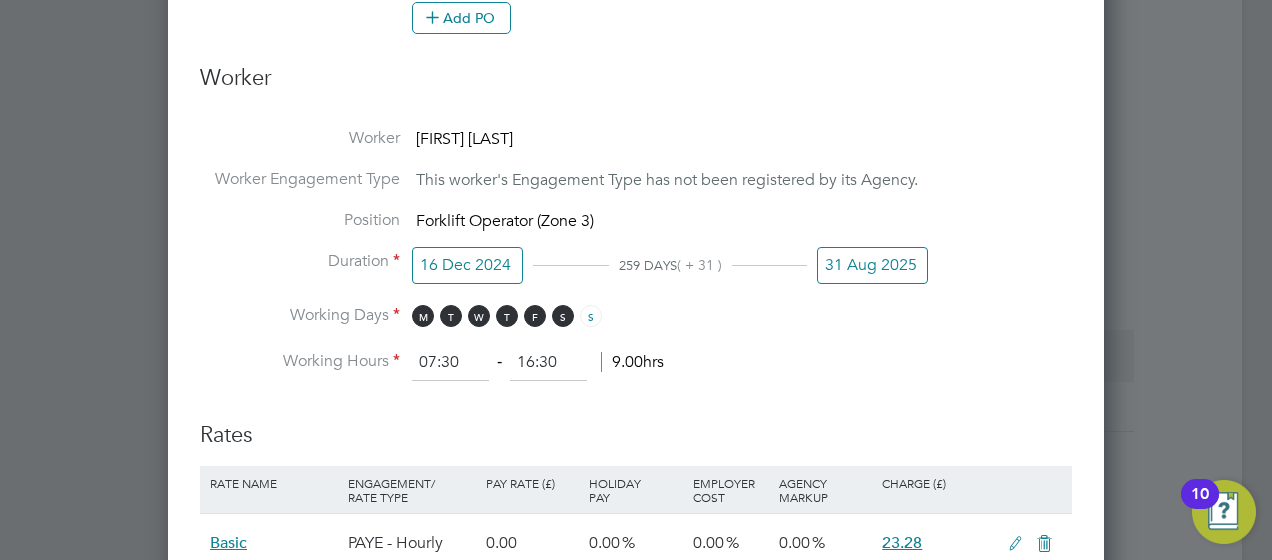 click on "Working Hours 07:30   ‐   16:30   9.00hrs" at bounding box center [636, 363] 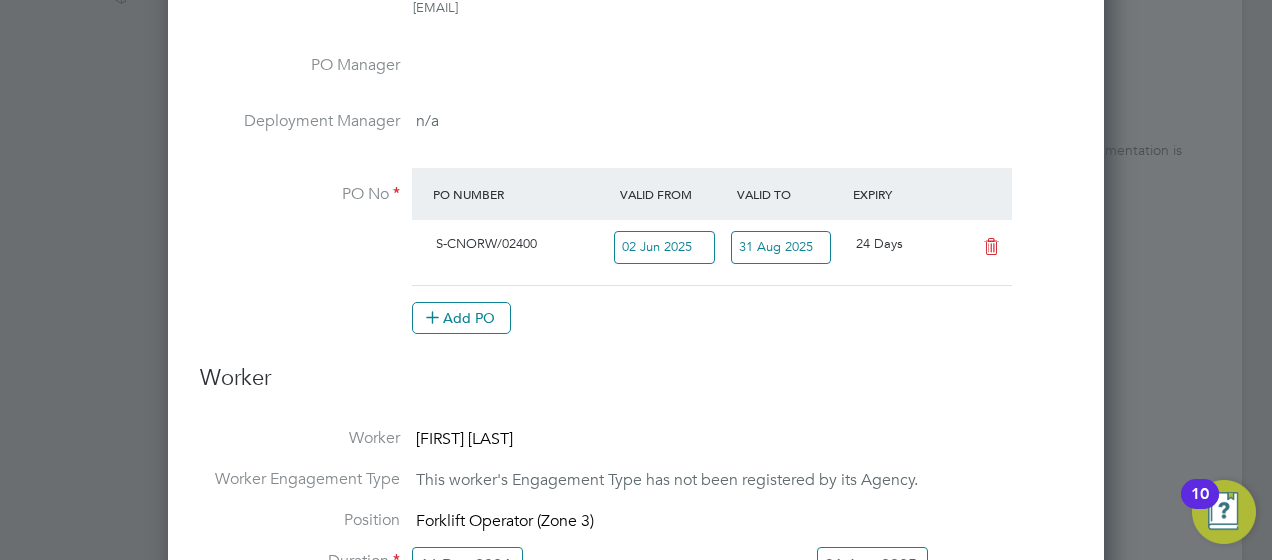 click on "31 Aug 2025" at bounding box center (781, 247) 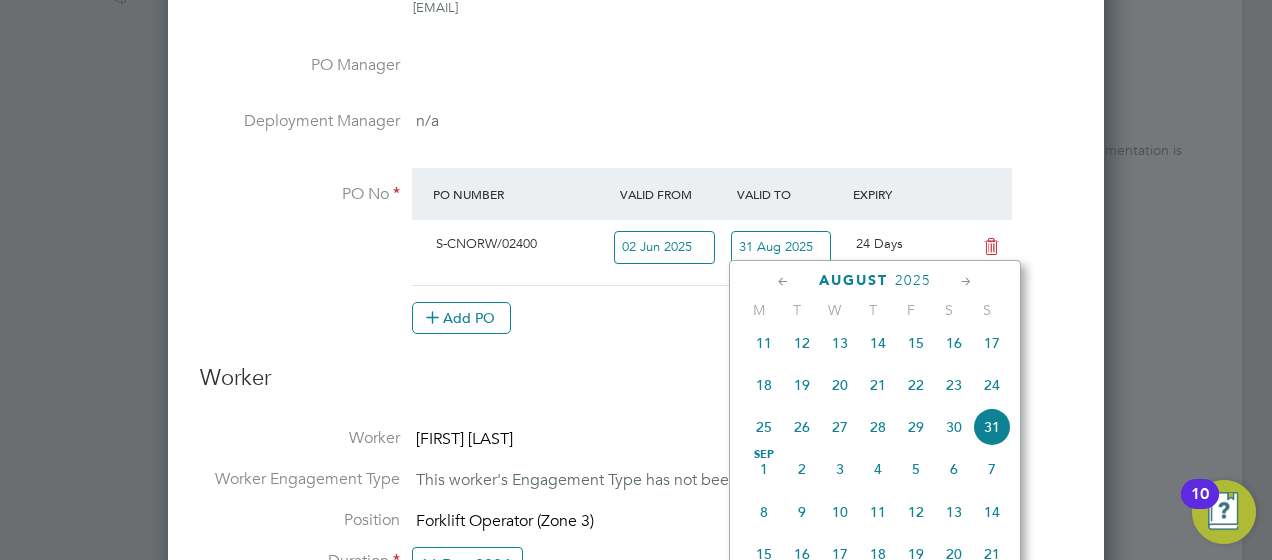 click on "Add PO" at bounding box center [712, 318] 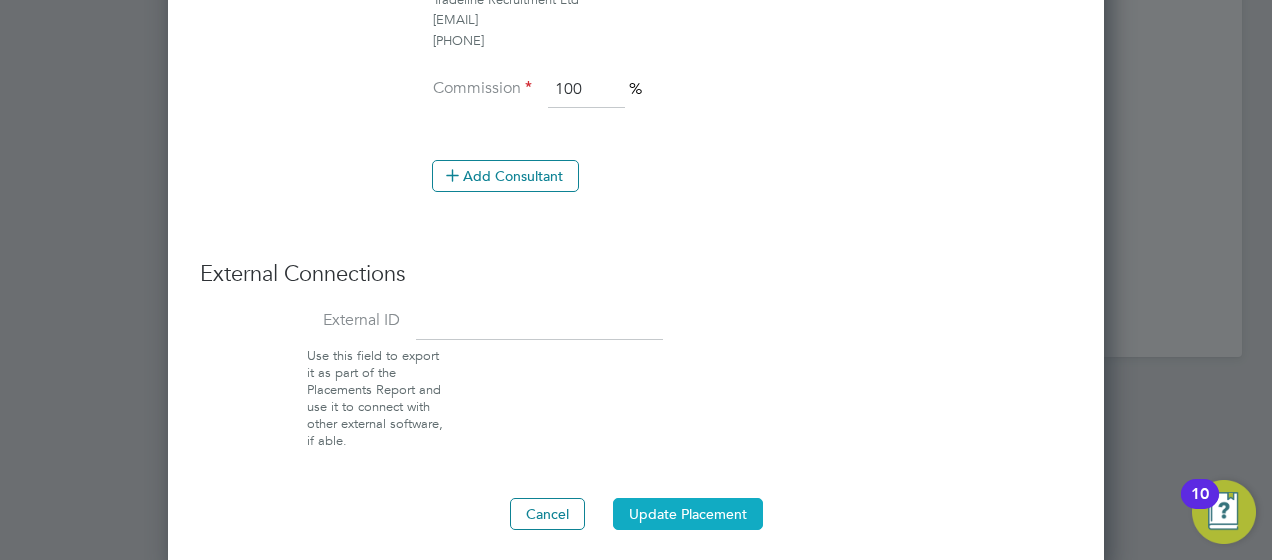 click on "Update Placement" at bounding box center (688, 514) 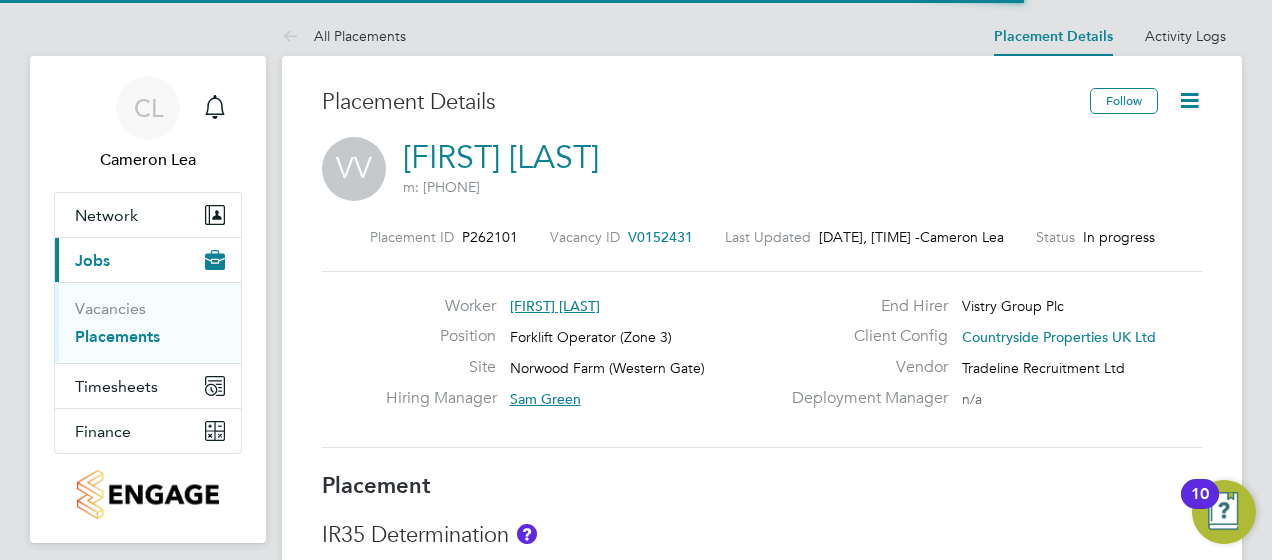 drag, startPoint x: 680, startPoint y: 238, endPoint x: 614, endPoint y: 239, distance: 66.007576 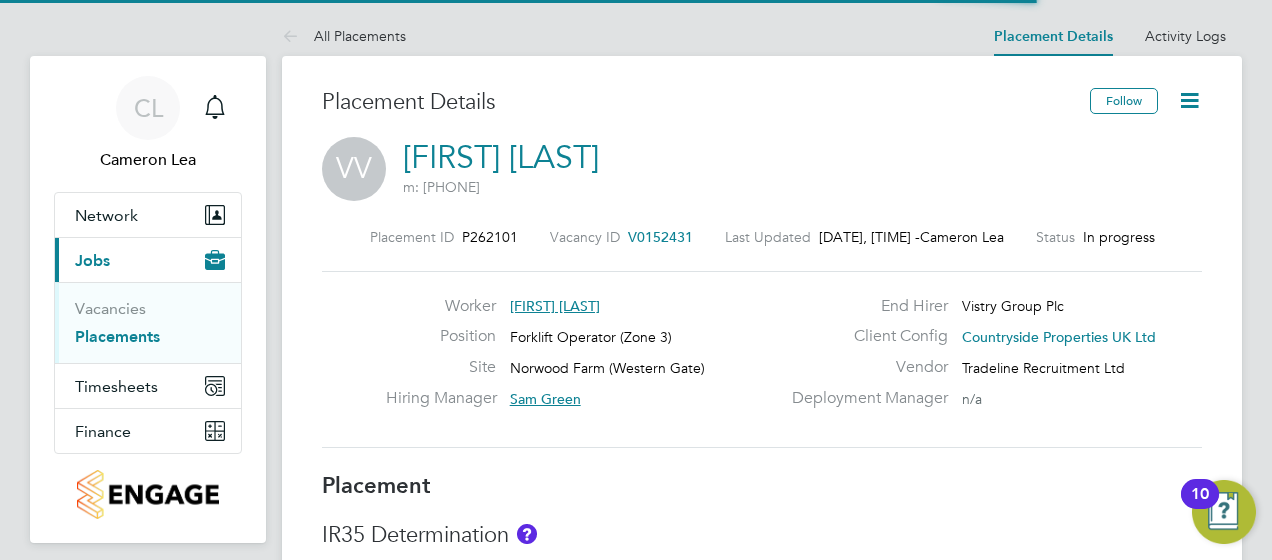 drag, startPoint x: 613, startPoint y: 240, endPoint x: 674, endPoint y: 236, distance: 61.13101 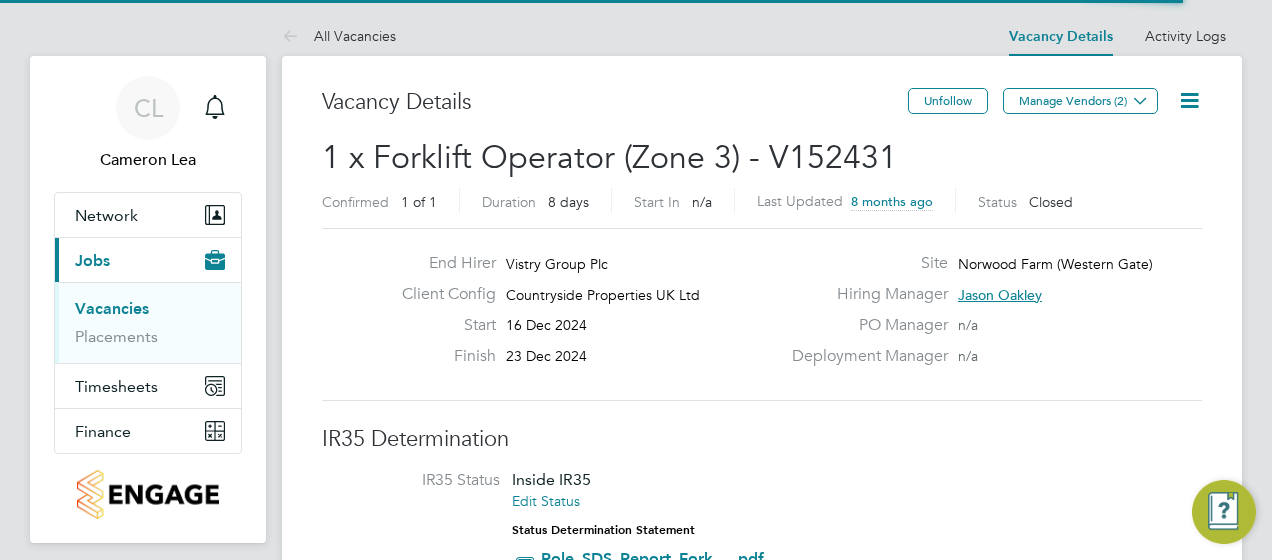click on "End Hirer Vistry Group Plc Client Config Countryside Properties UK Ltd Start 16 Dec 2024 Finish 23 Dec 2024 Site Norwood Farm (Western Gate) Hiring Manager Jason Oakley PO Manager  n/a Deployment Manager n/a" 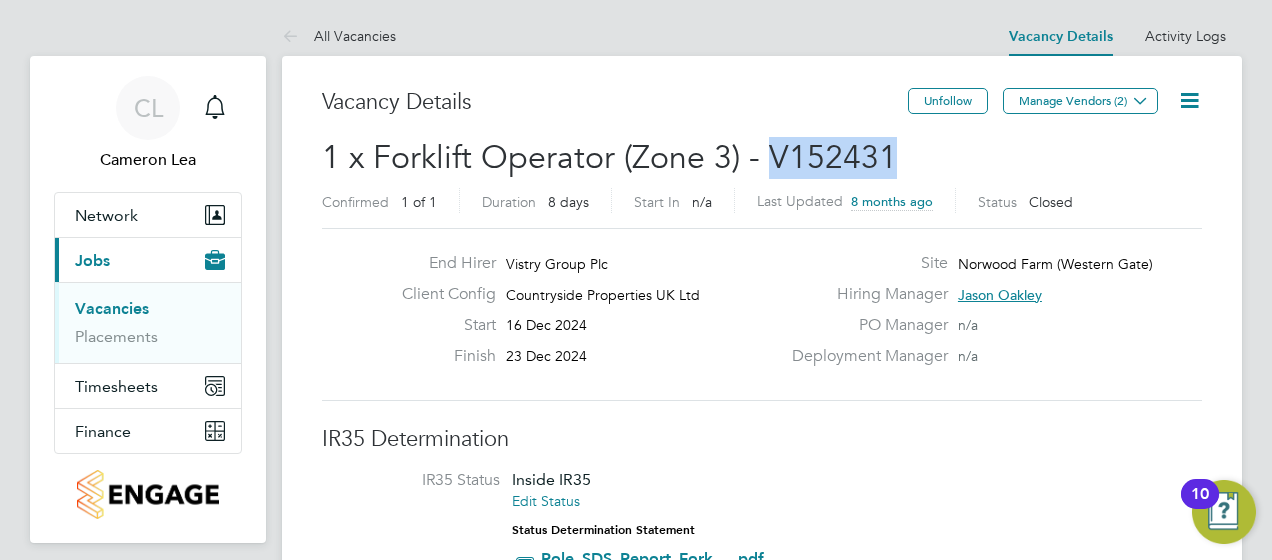 drag, startPoint x: 890, startPoint y: 148, endPoint x: 766, endPoint y: 145, distance: 124.036285 